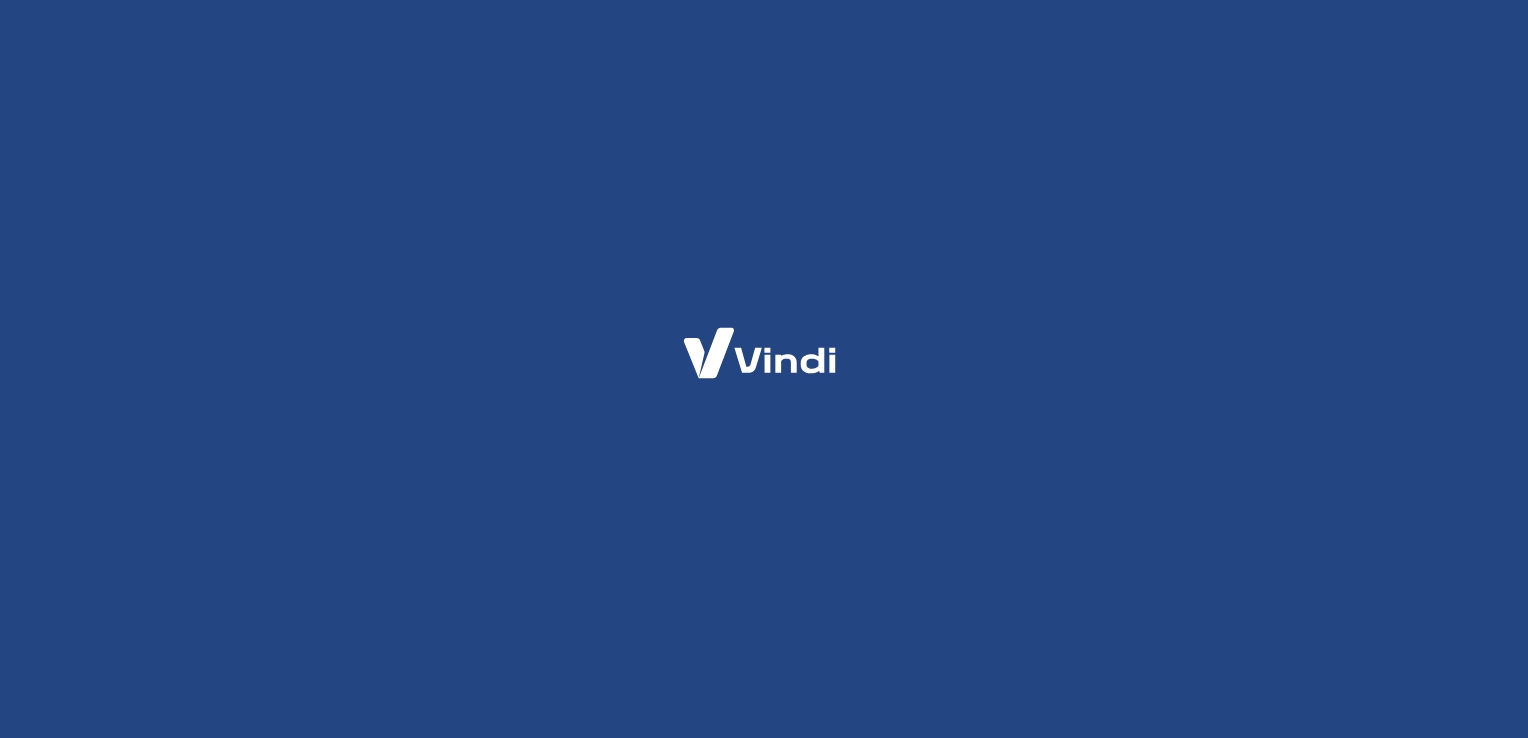 scroll, scrollTop: 0, scrollLeft: 0, axis: both 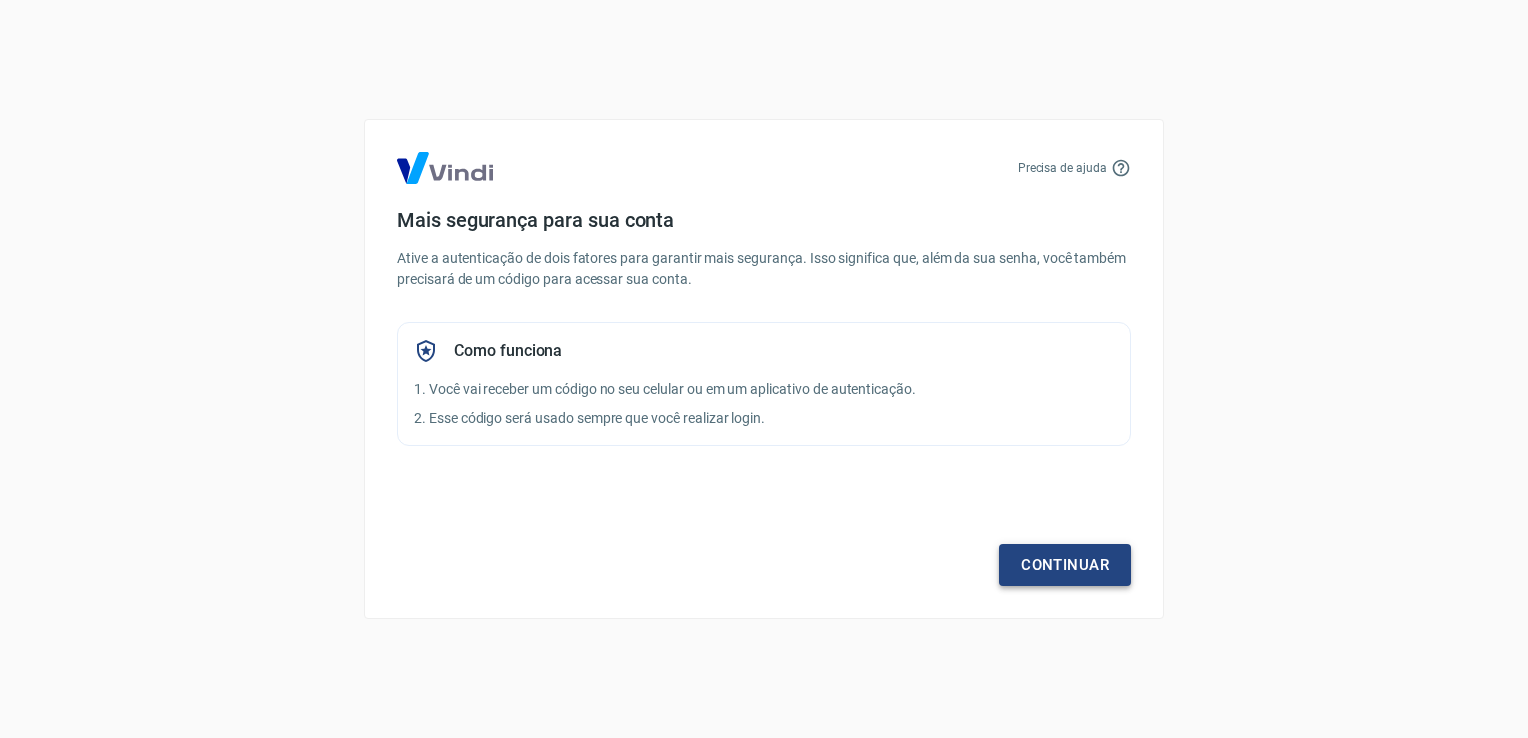 click on "Continuar" at bounding box center [1065, 565] 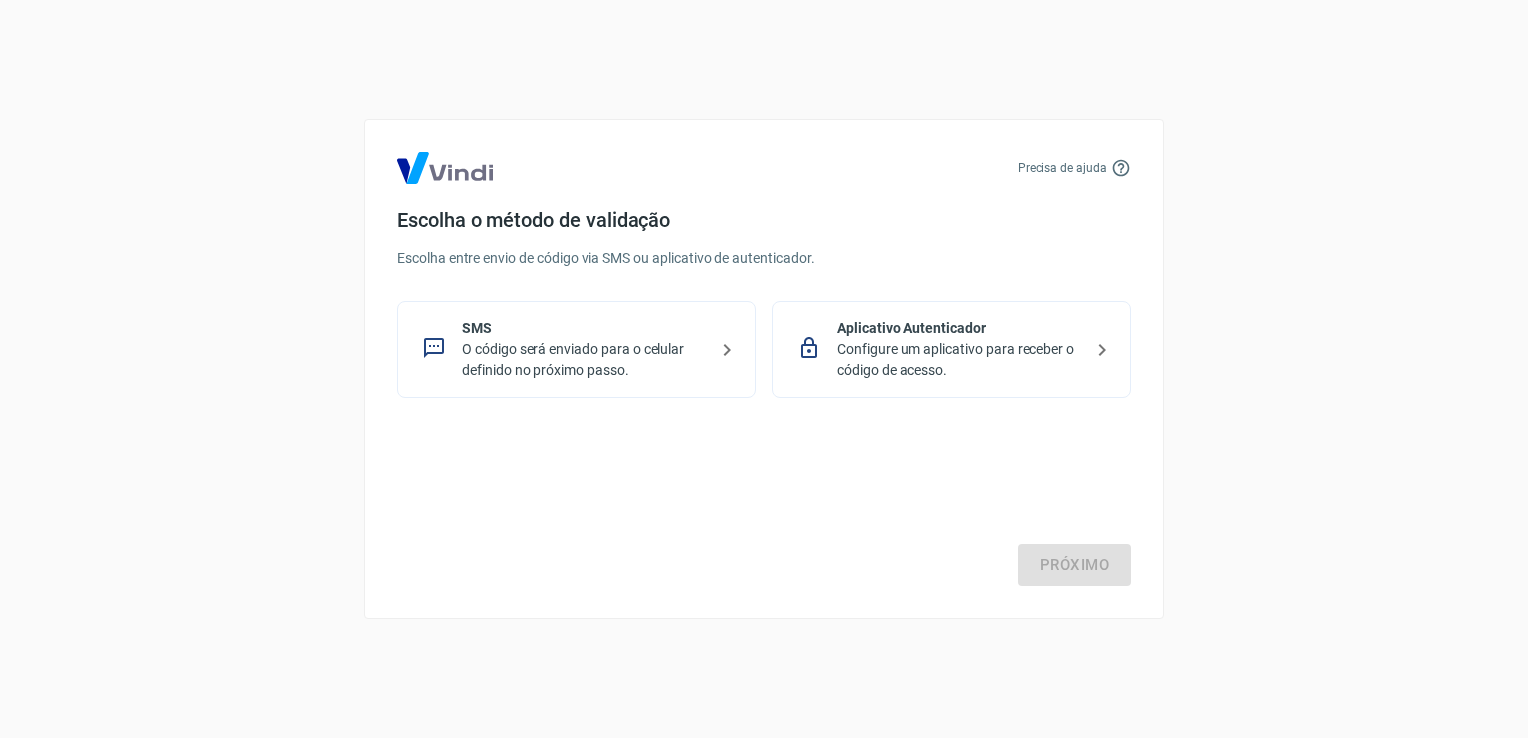 click on "O código será enviado para o celular definido no próximo passo." at bounding box center (584, 360) 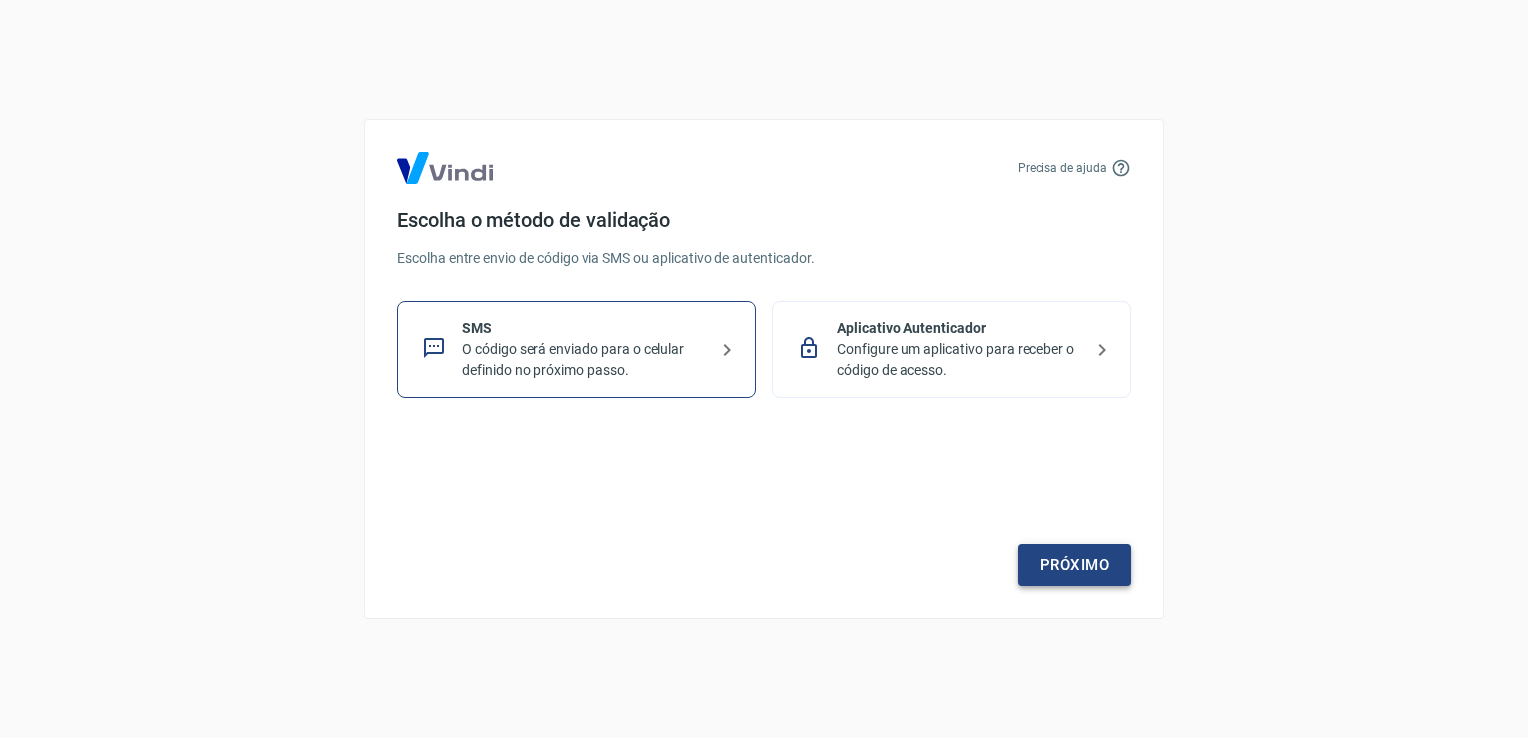 click on "Próximo" at bounding box center (1074, 565) 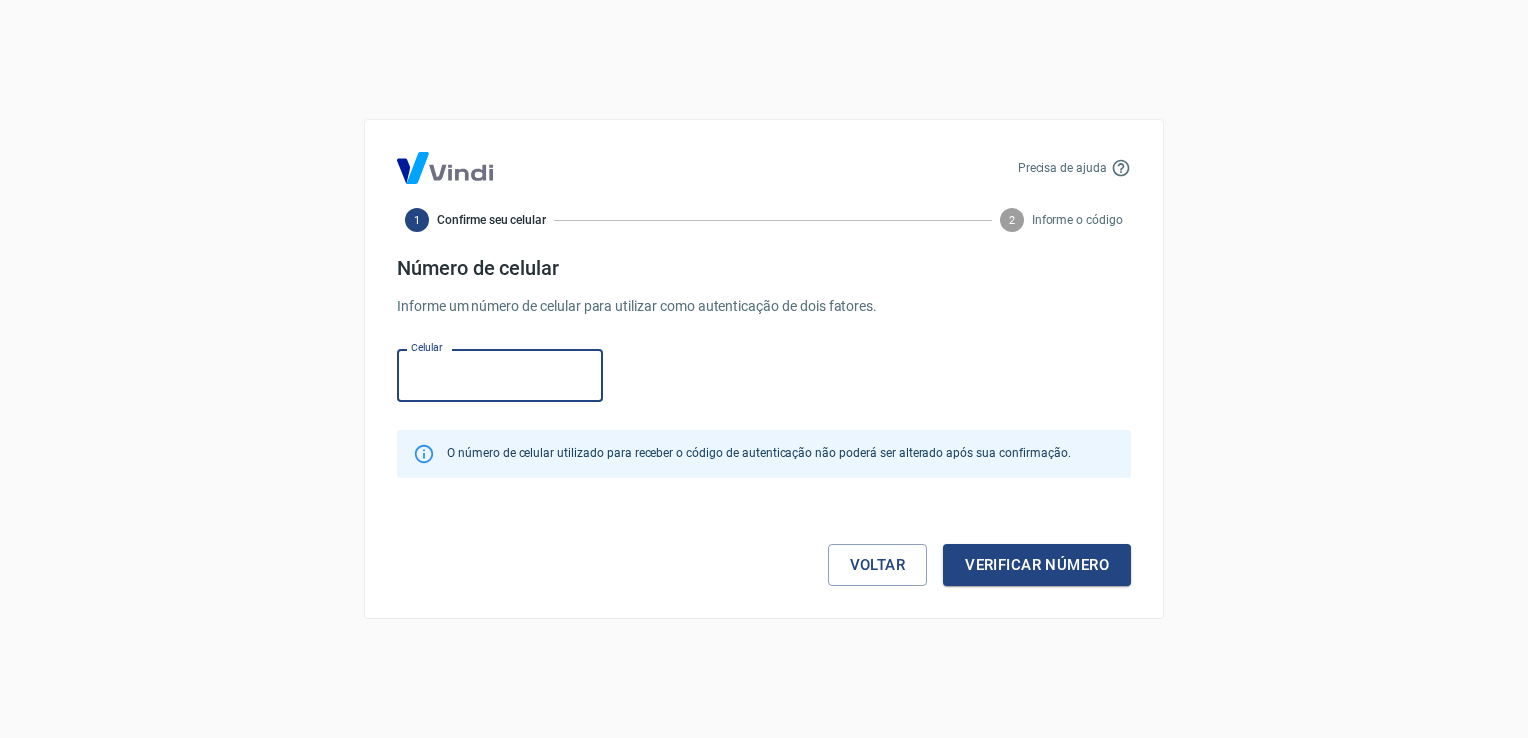click on "Celular" at bounding box center [500, 375] 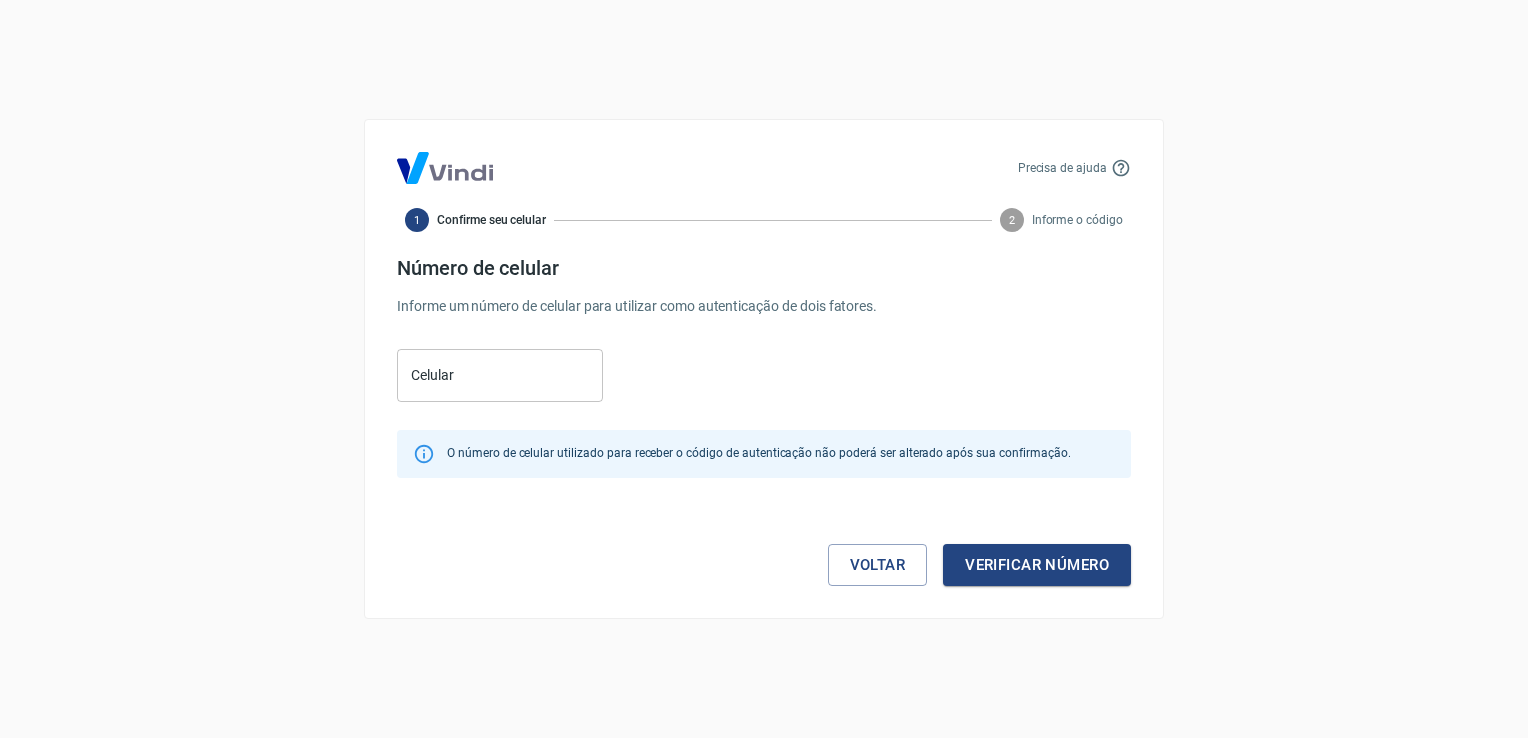 click on "Número de celular Informe um número de celular para utilizar como autenticação de dois fatores. Celular Celular O número de celular utilizado para receber o código de autenticação não poderá ser alterado após sua confirmação. Voltar Verificar número" at bounding box center [764, 421] 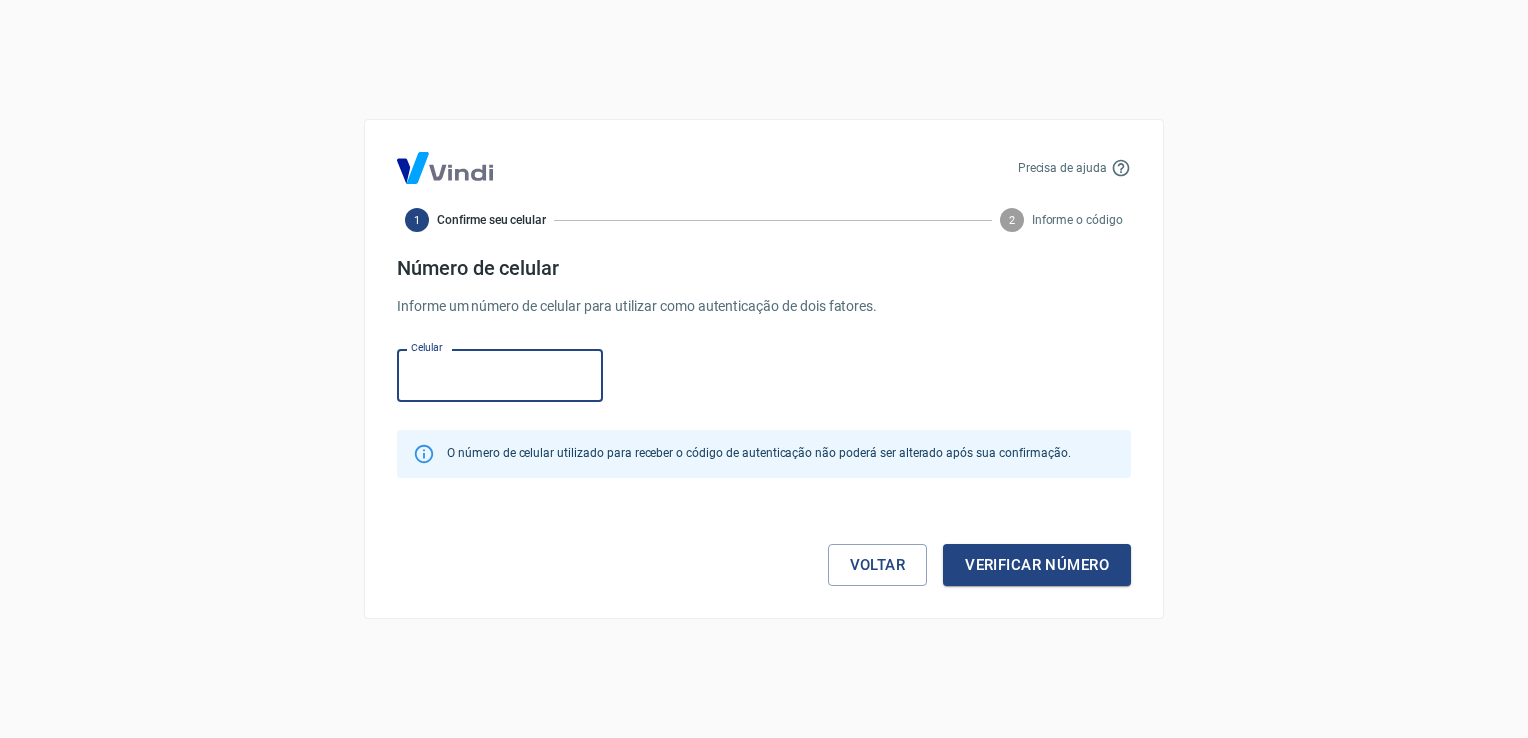 type on "(11) 95863-3936" 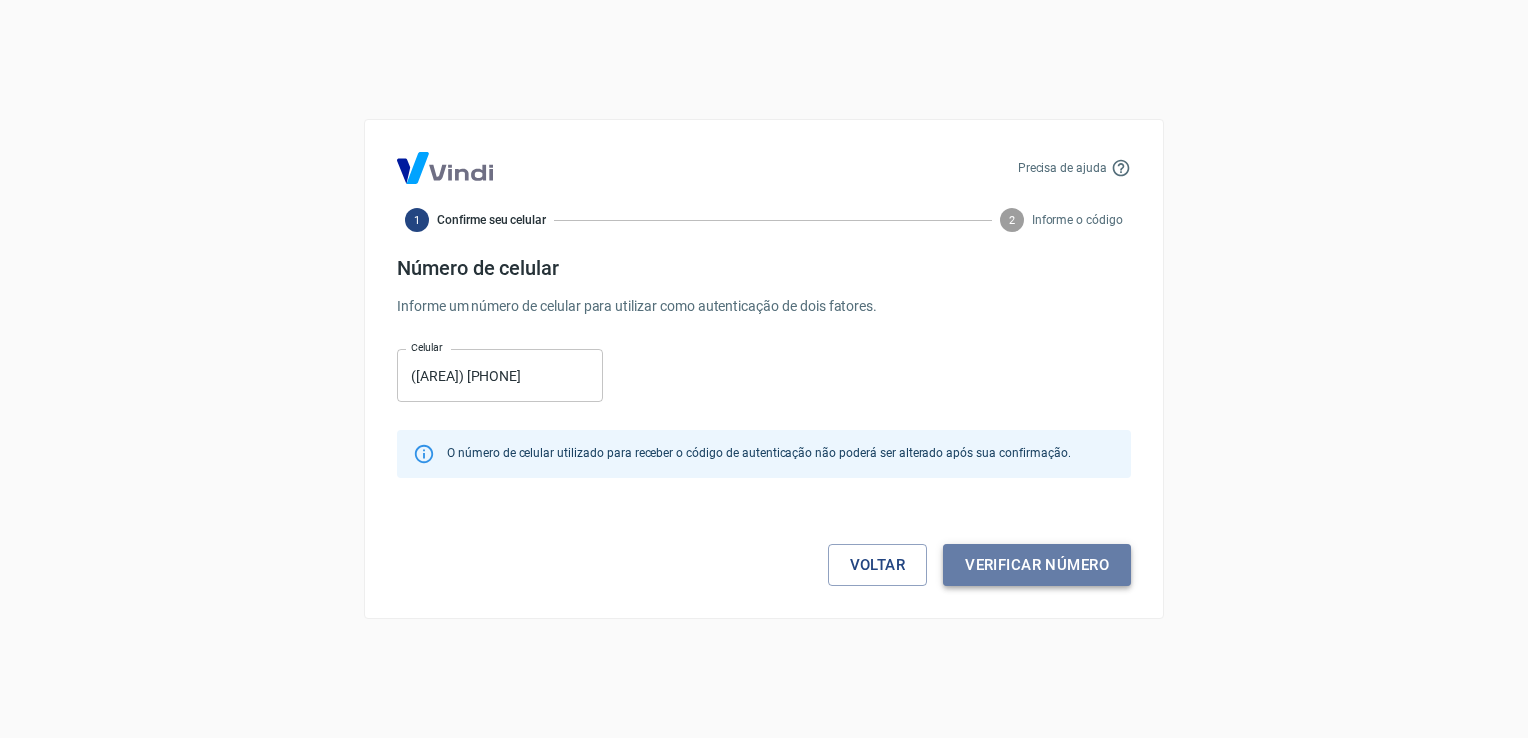 click on "Verificar número" at bounding box center [1037, 565] 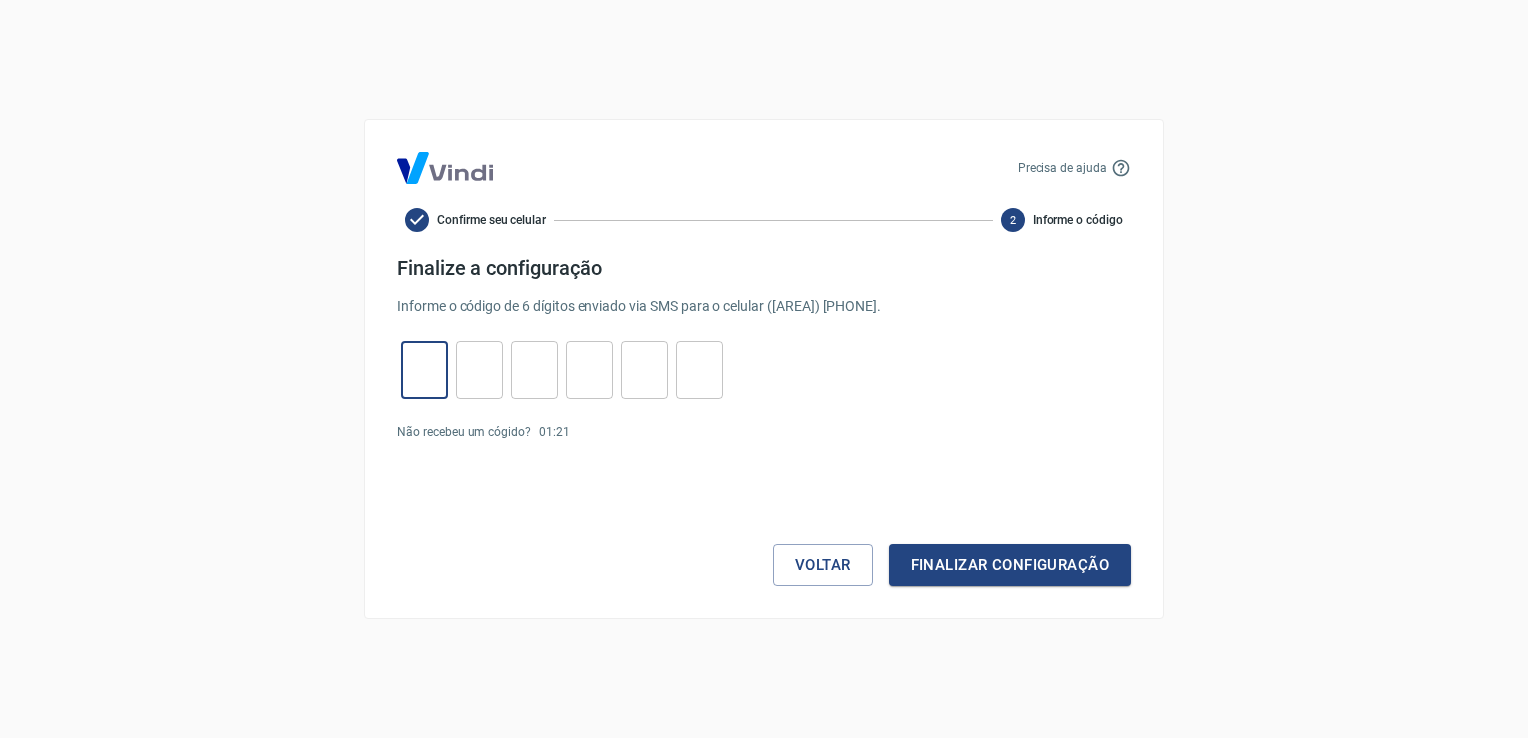 click at bounding box center (424, 370) 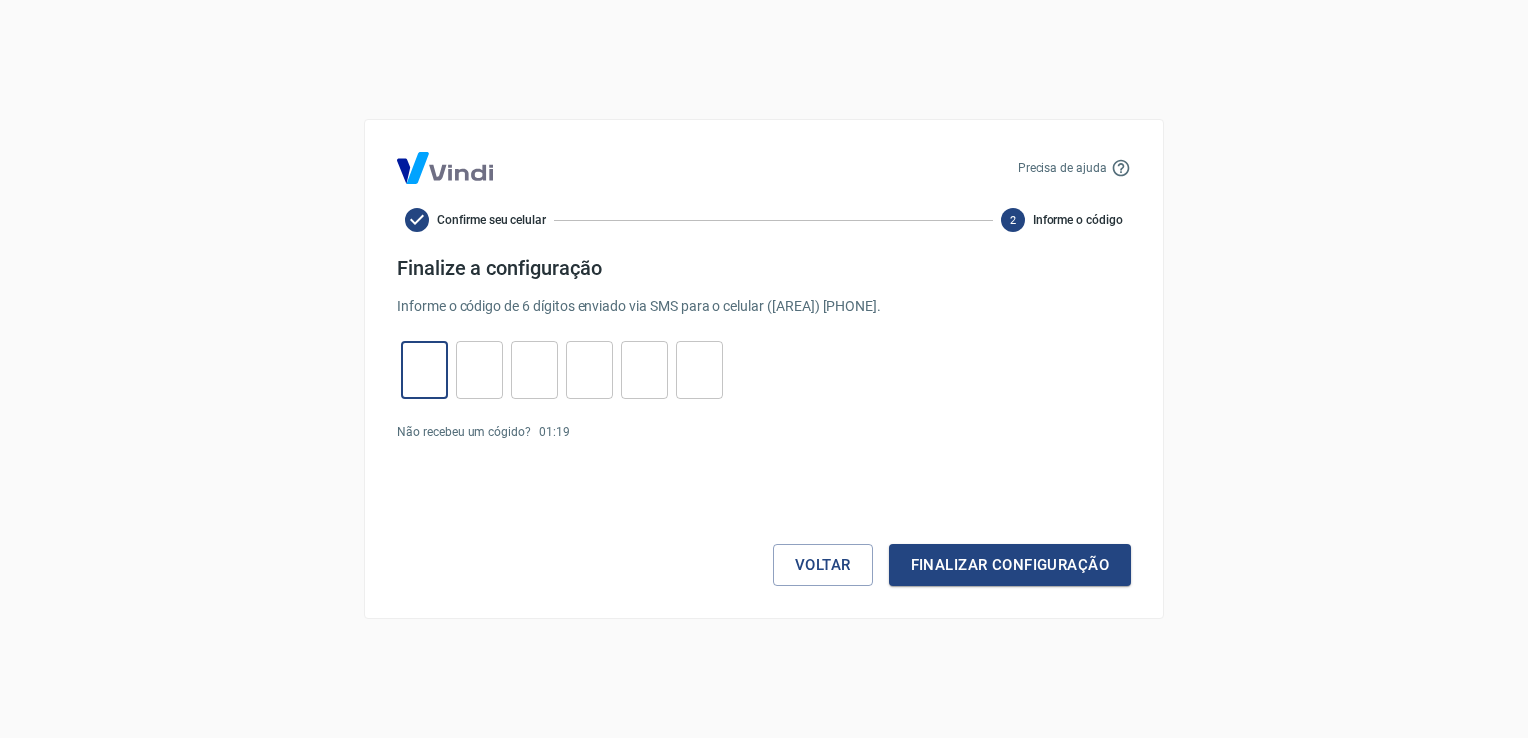 type on "4" 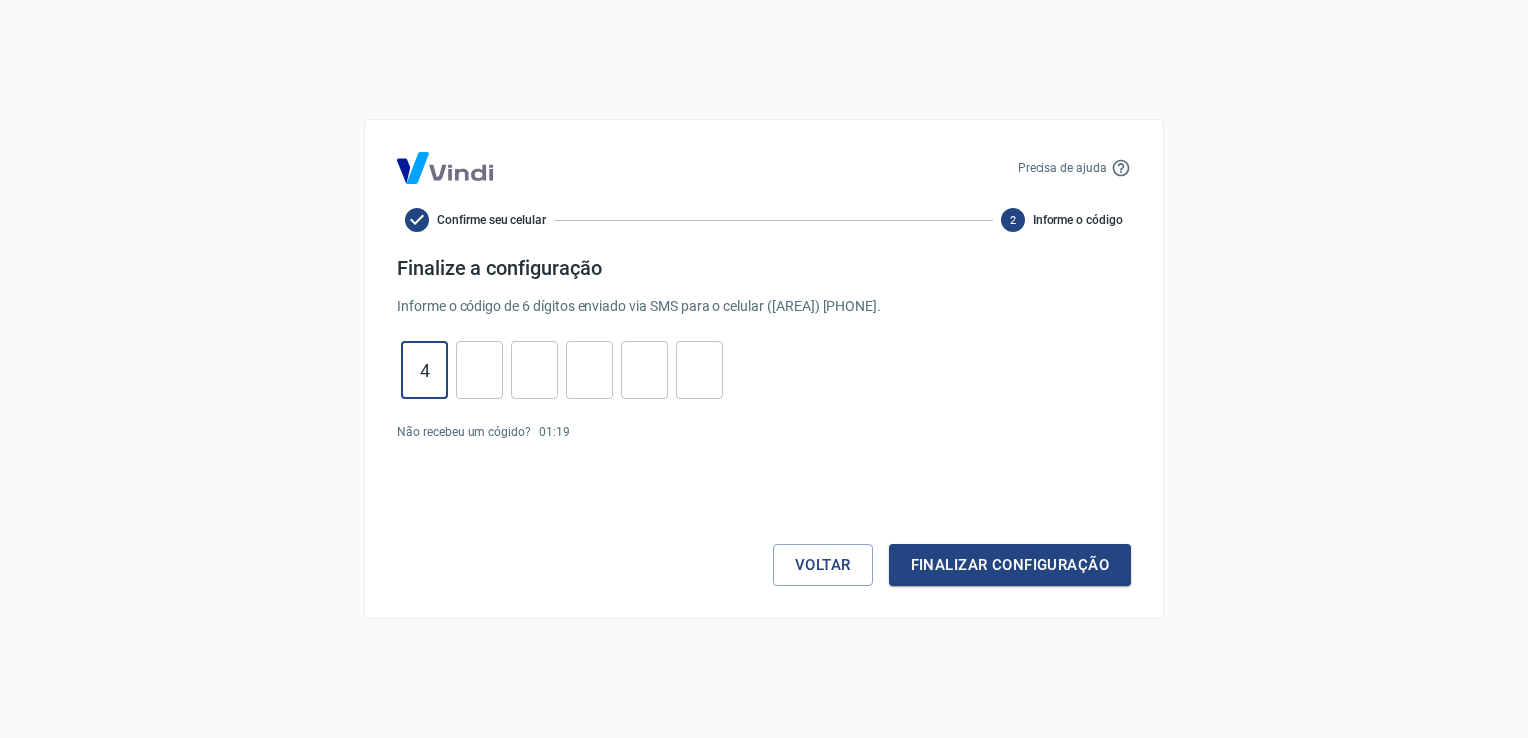 type on "6" 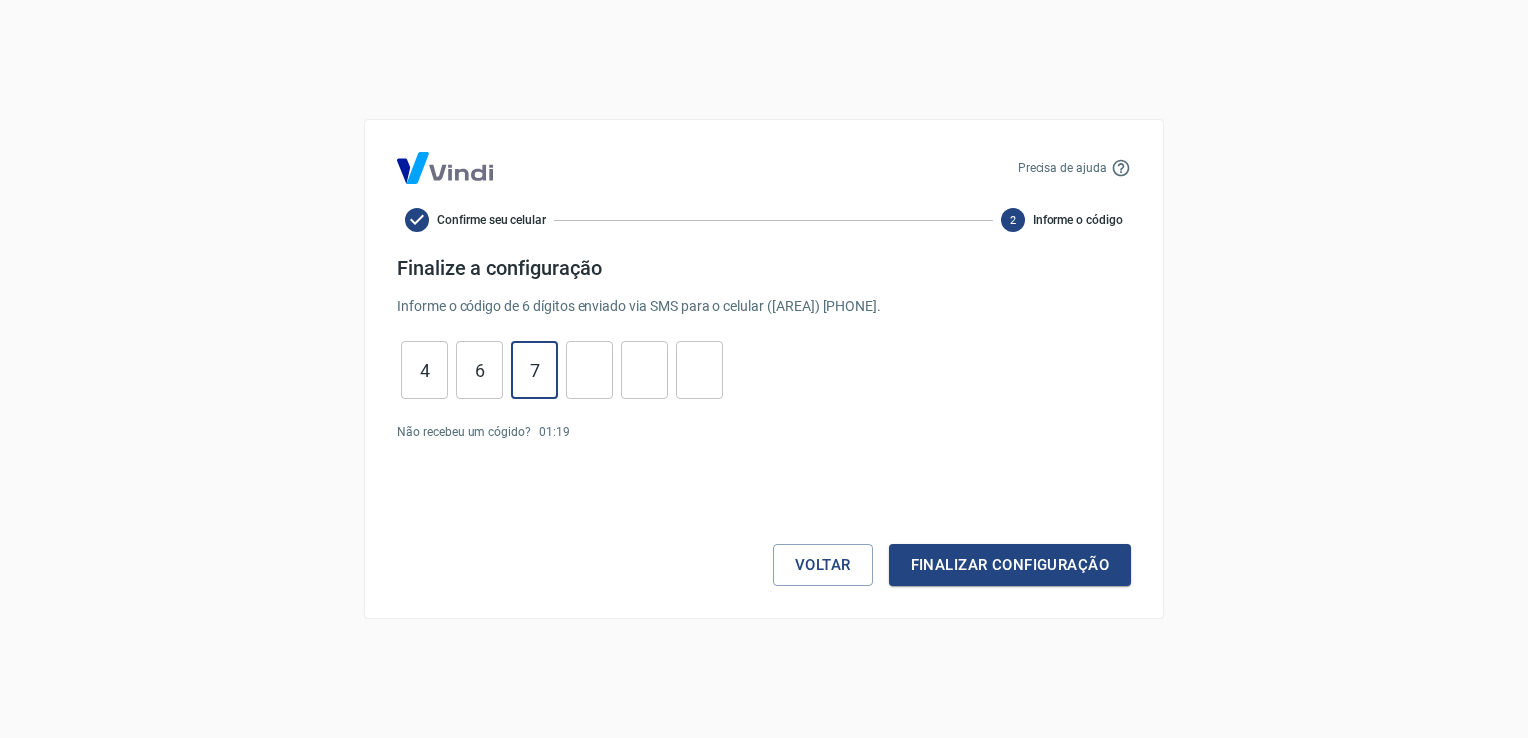 type on "7" 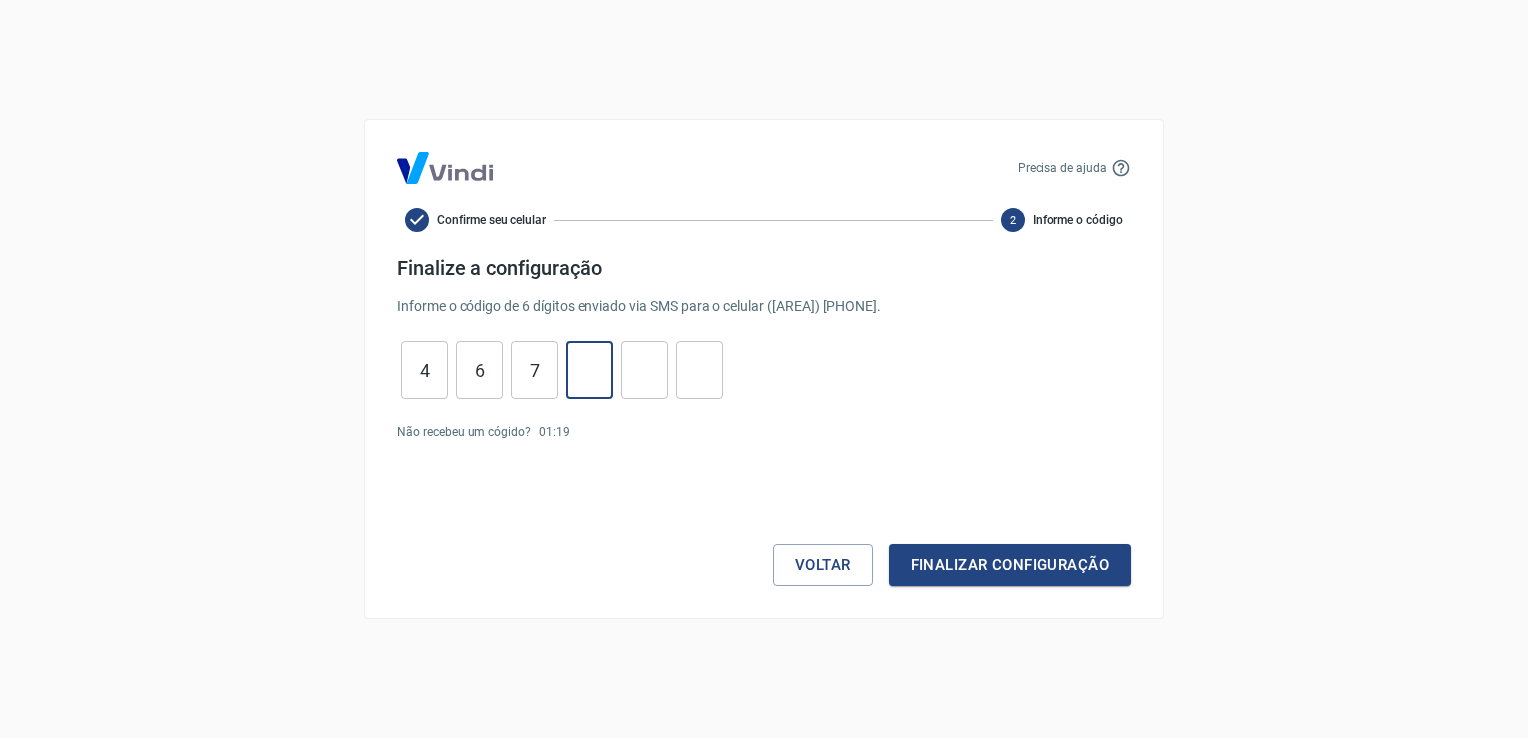 type on "8" 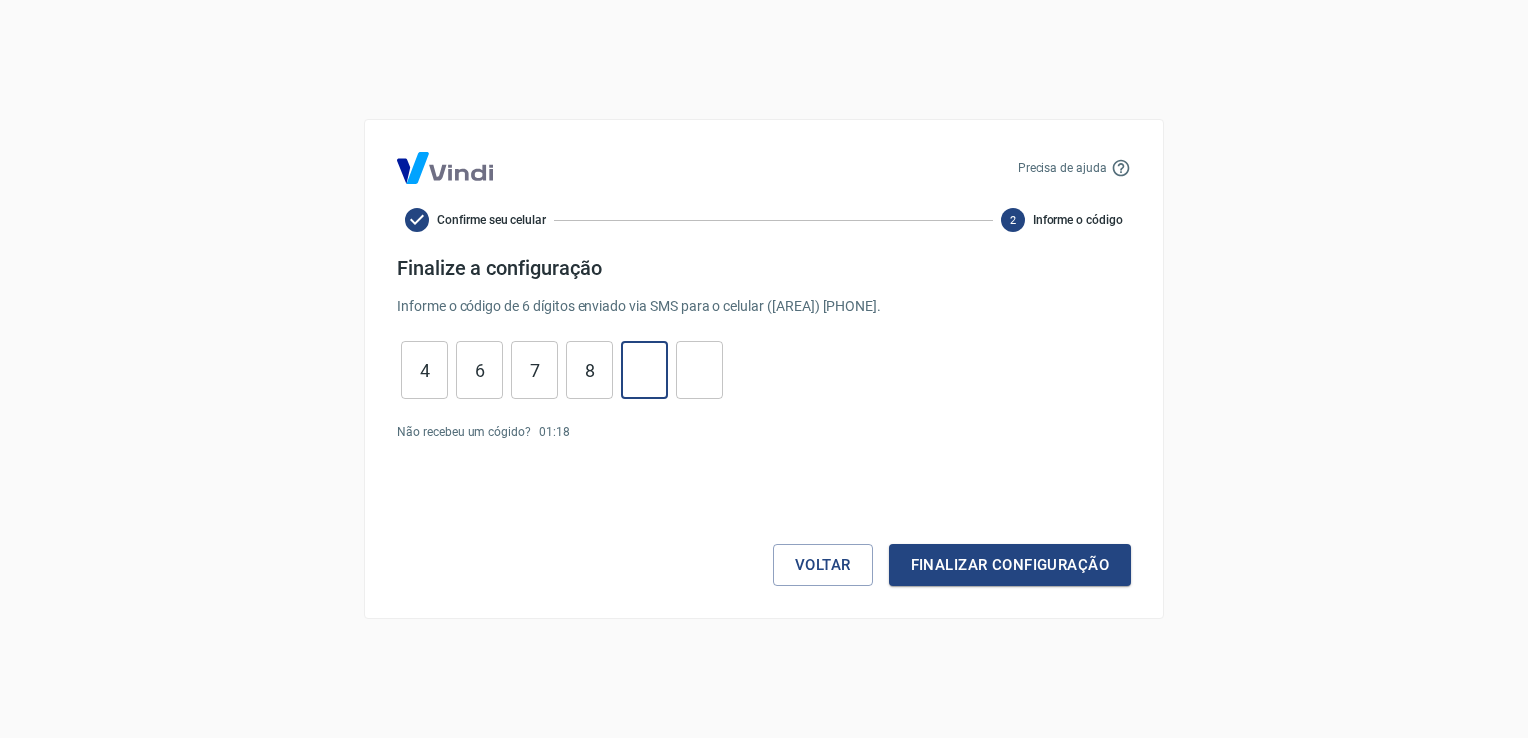 type on "2" 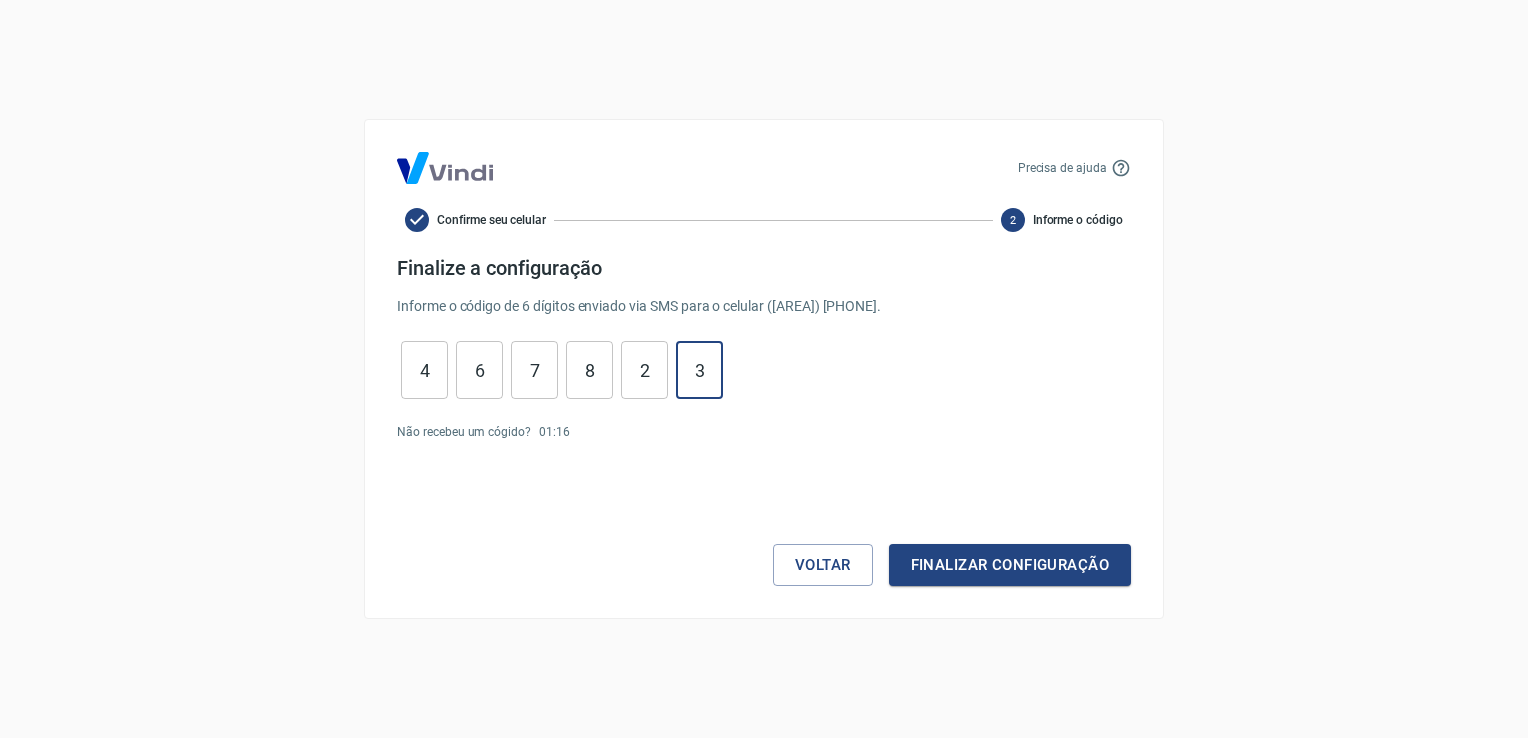 type on "3" 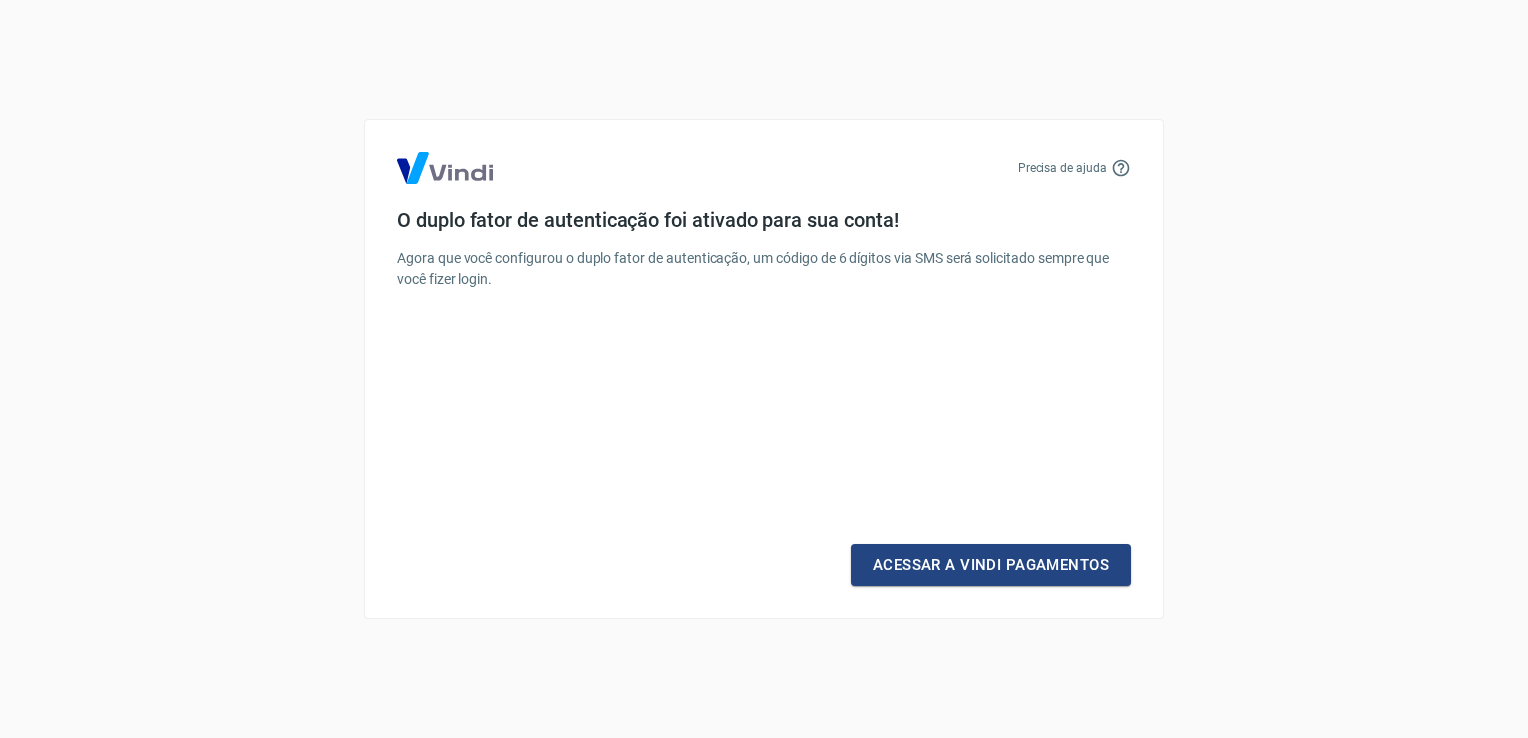 click on "Acessar a Vindi Pagamentos" at bounding box center [764, 466] 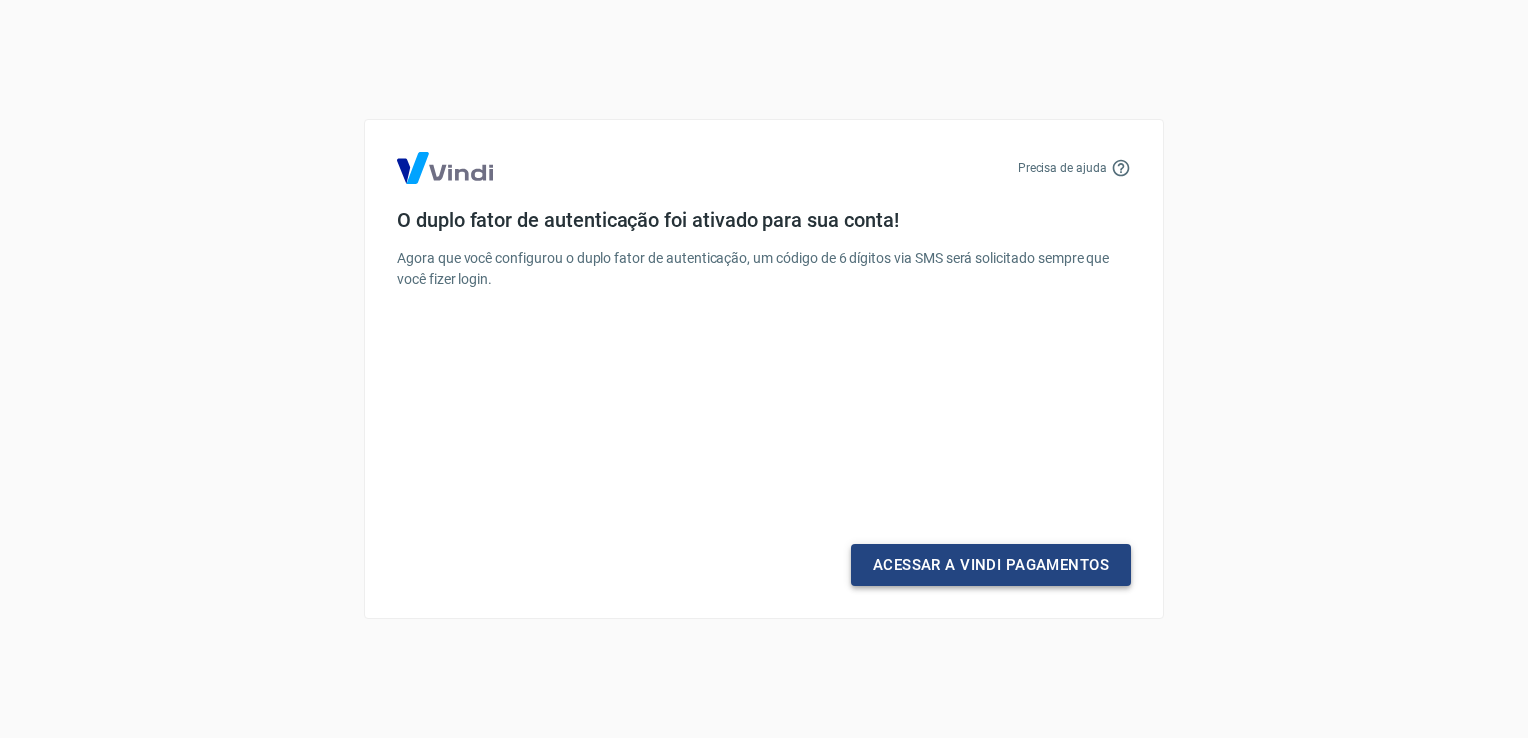 click on "Acessar a Vindi Pagamentos" at bounding box center (991, 565) 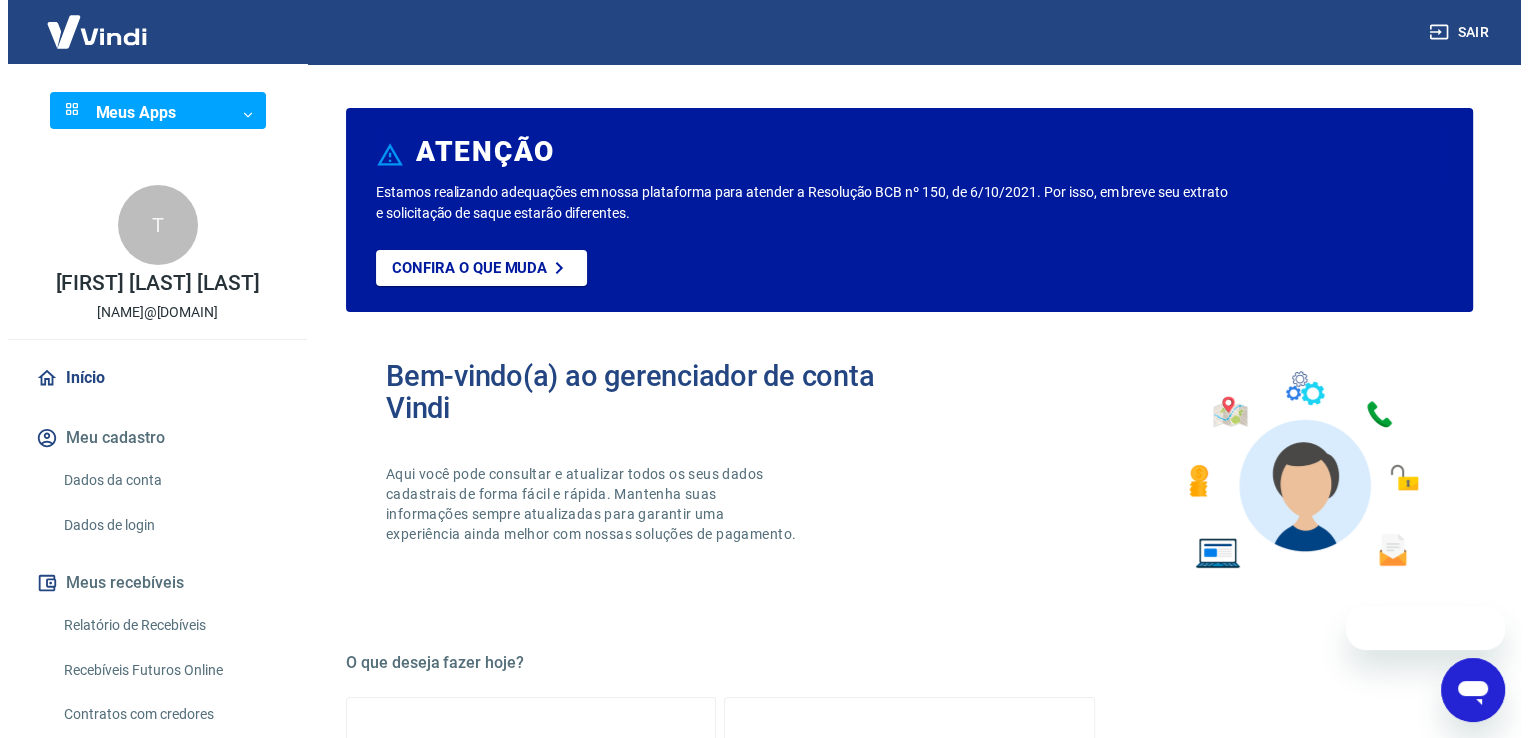 scroll, scrollTop: 0, scrollLeft: 0, axis: both 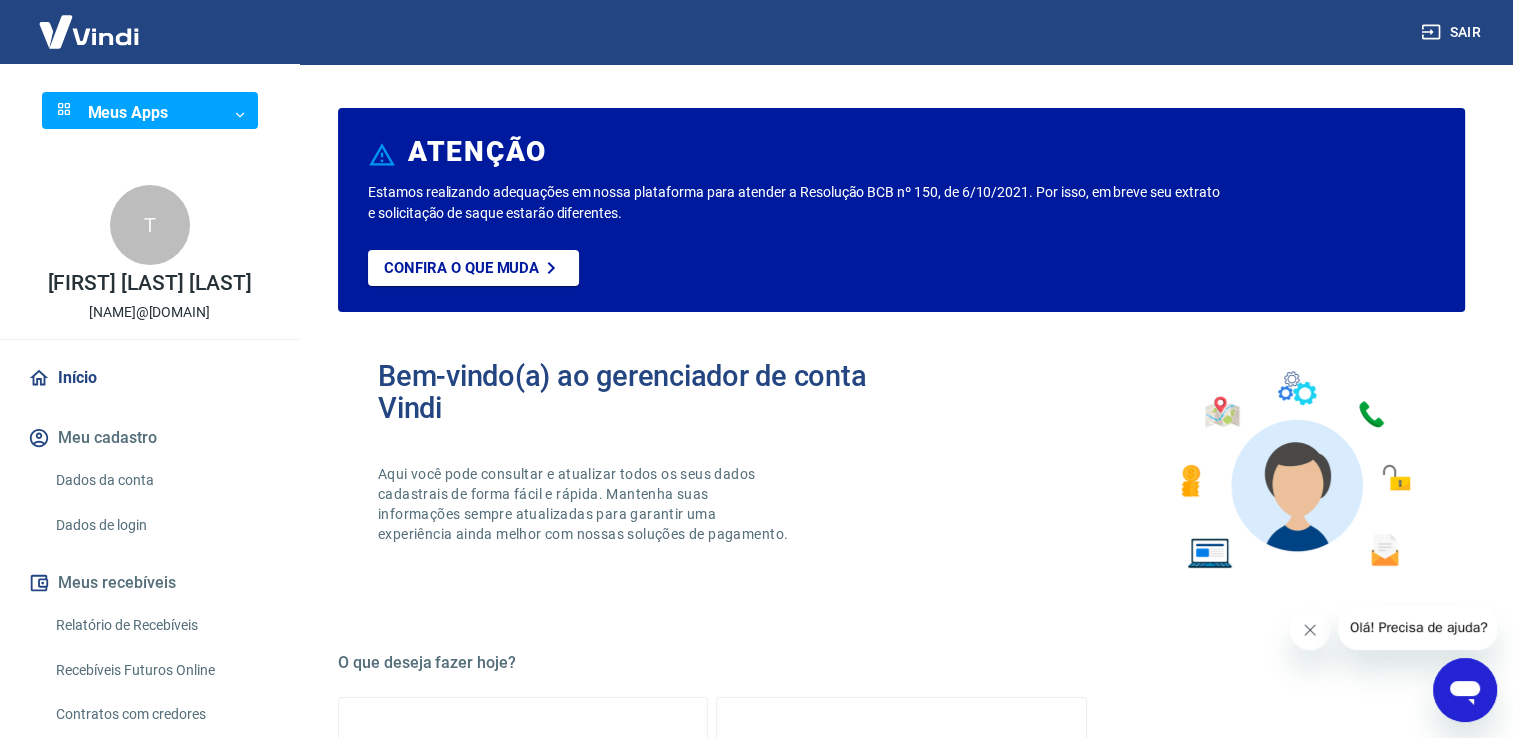 click on "Dados da conta" at bounding box center [161, 480] 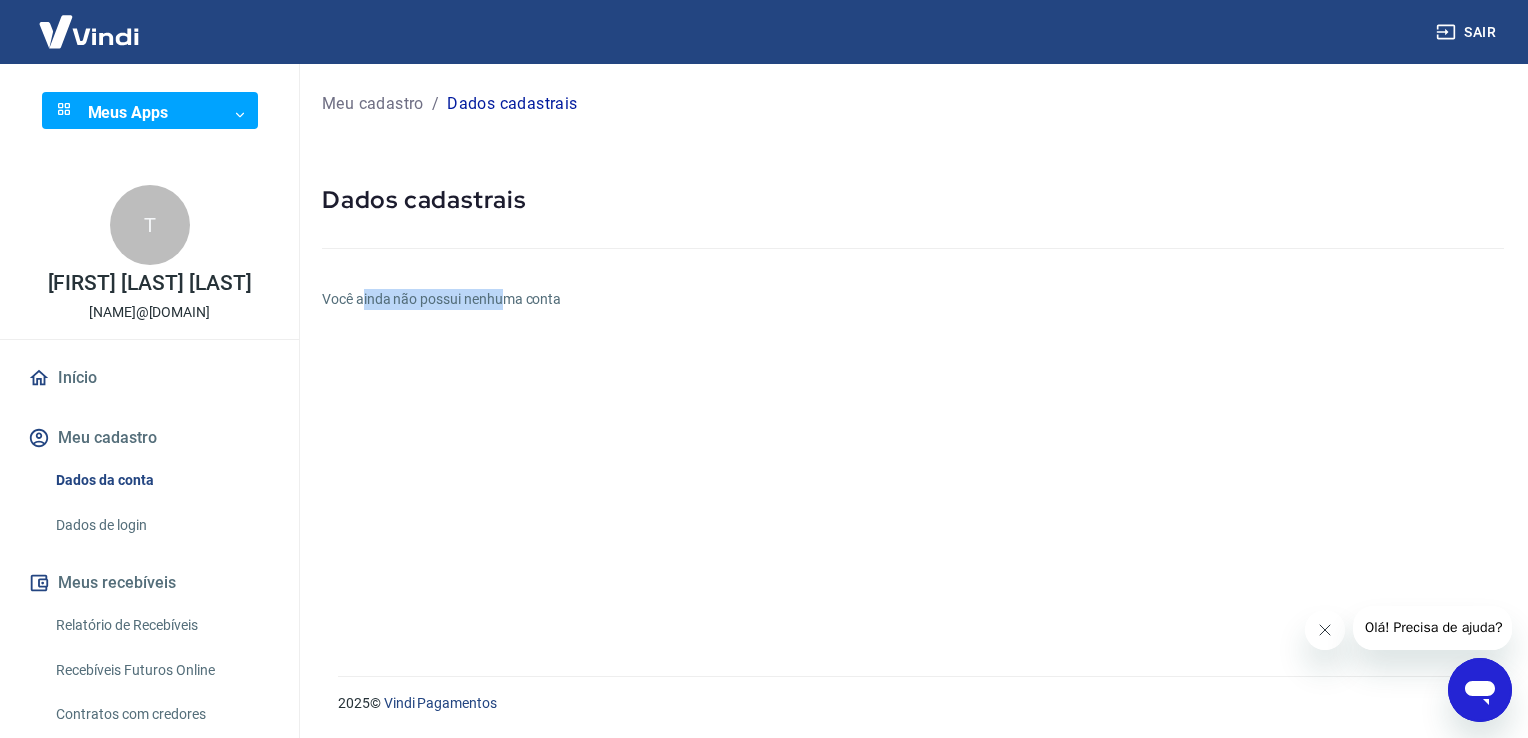 drag, startPoint x: 360, startPoint y: 283, endPoint x: 505, endPoint y: 301, distance: 146.11298 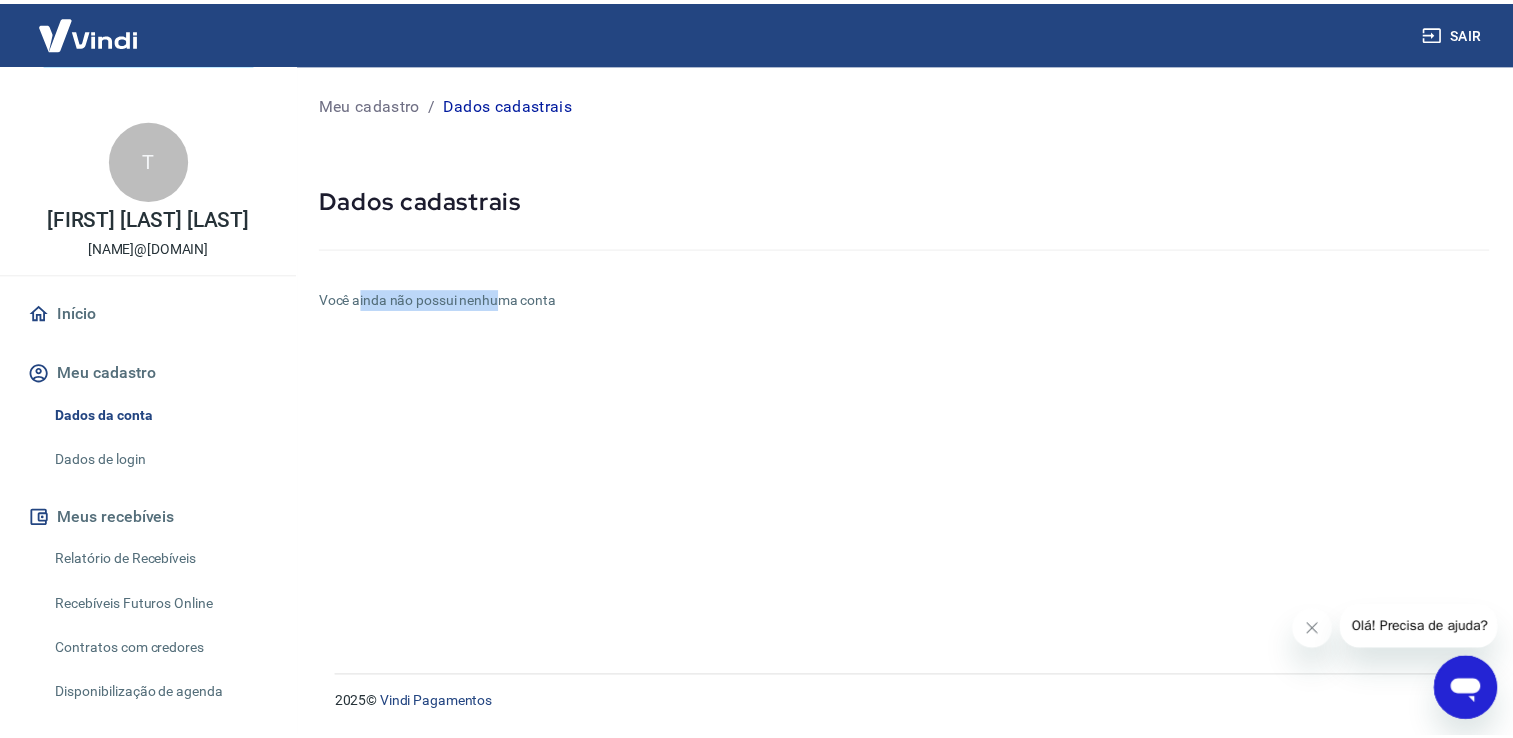 scroll, scrollTop: 100, scrollLeft: 0, axis: vertical 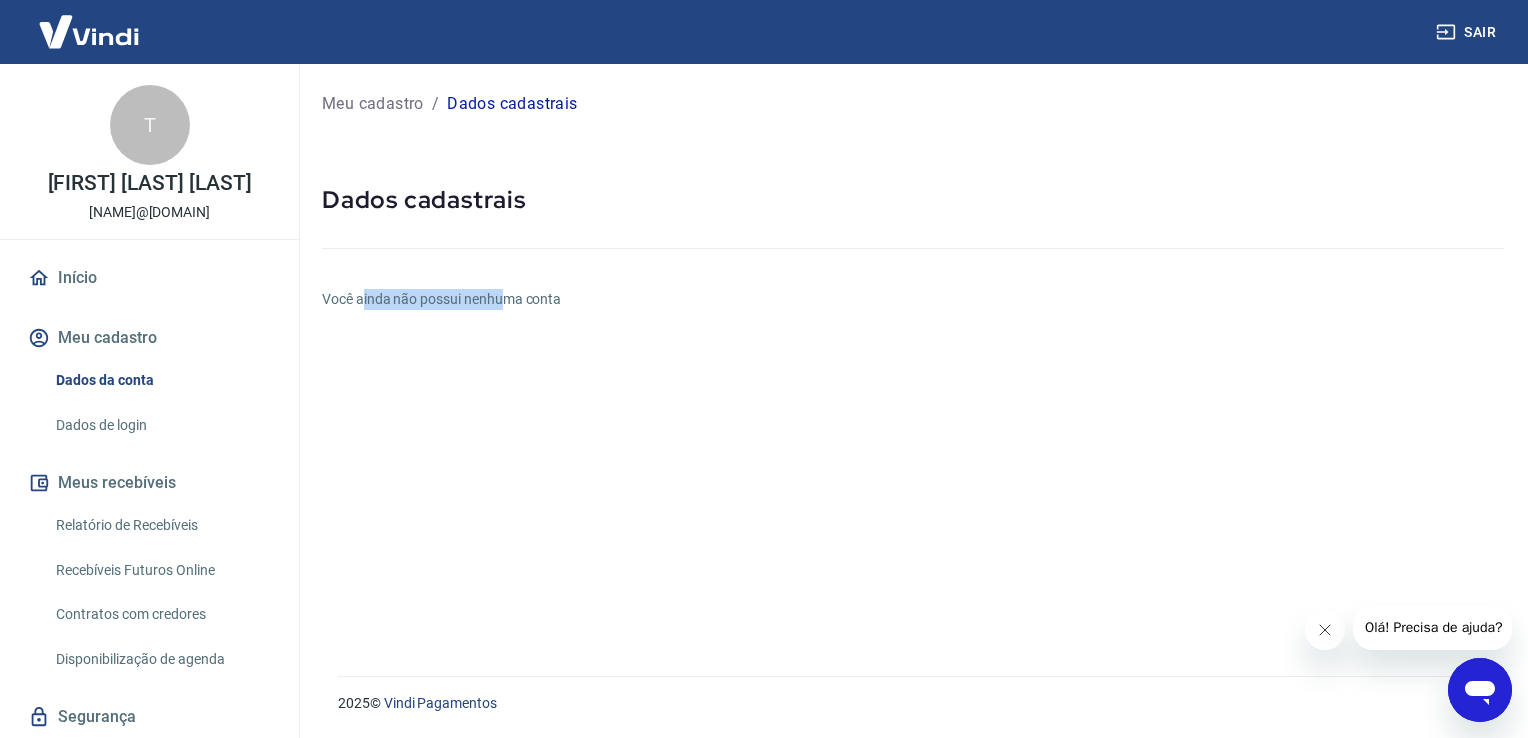 click on "Início" at bounding box center [149, 278] 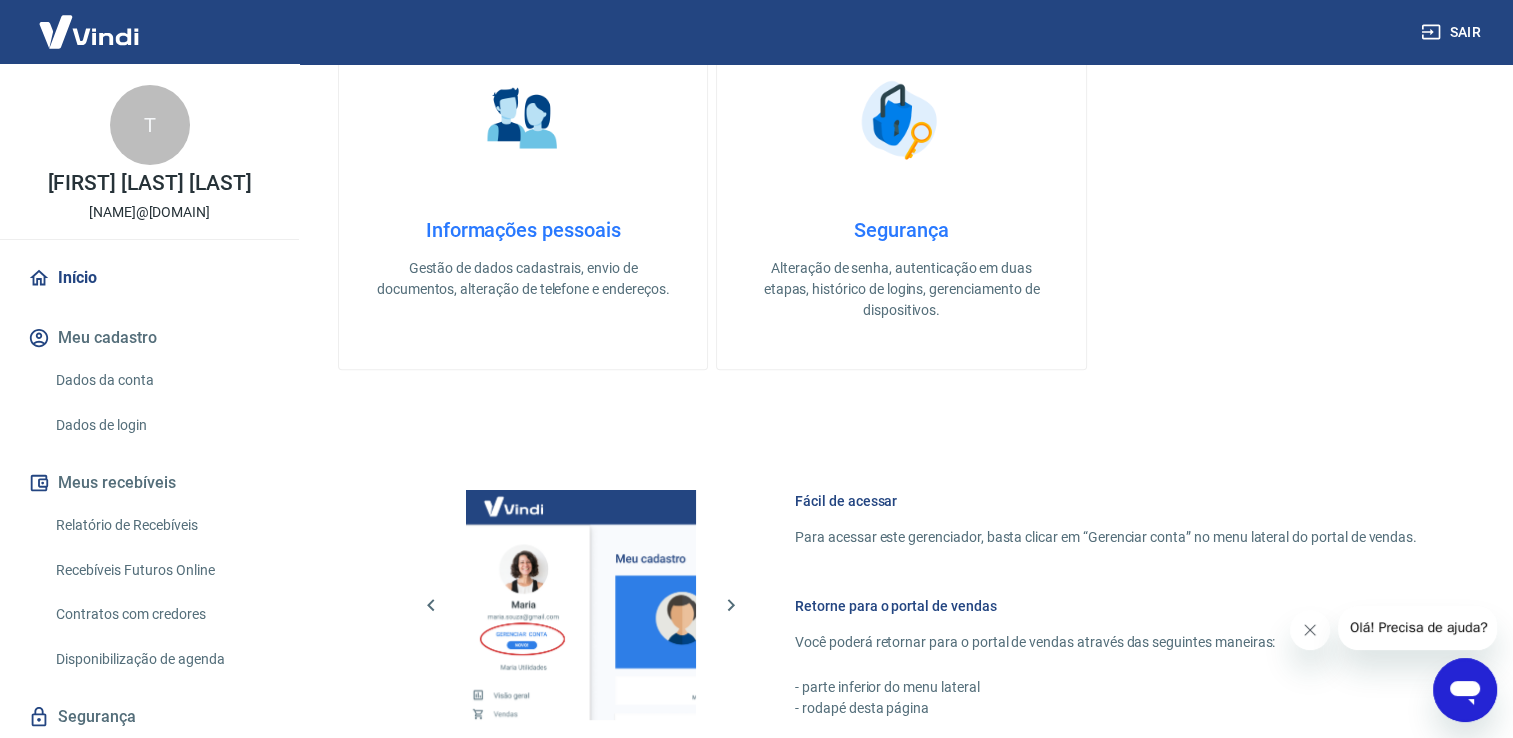 scroll, scrollTop: 700, scrollLeft: 0, axis: vertical 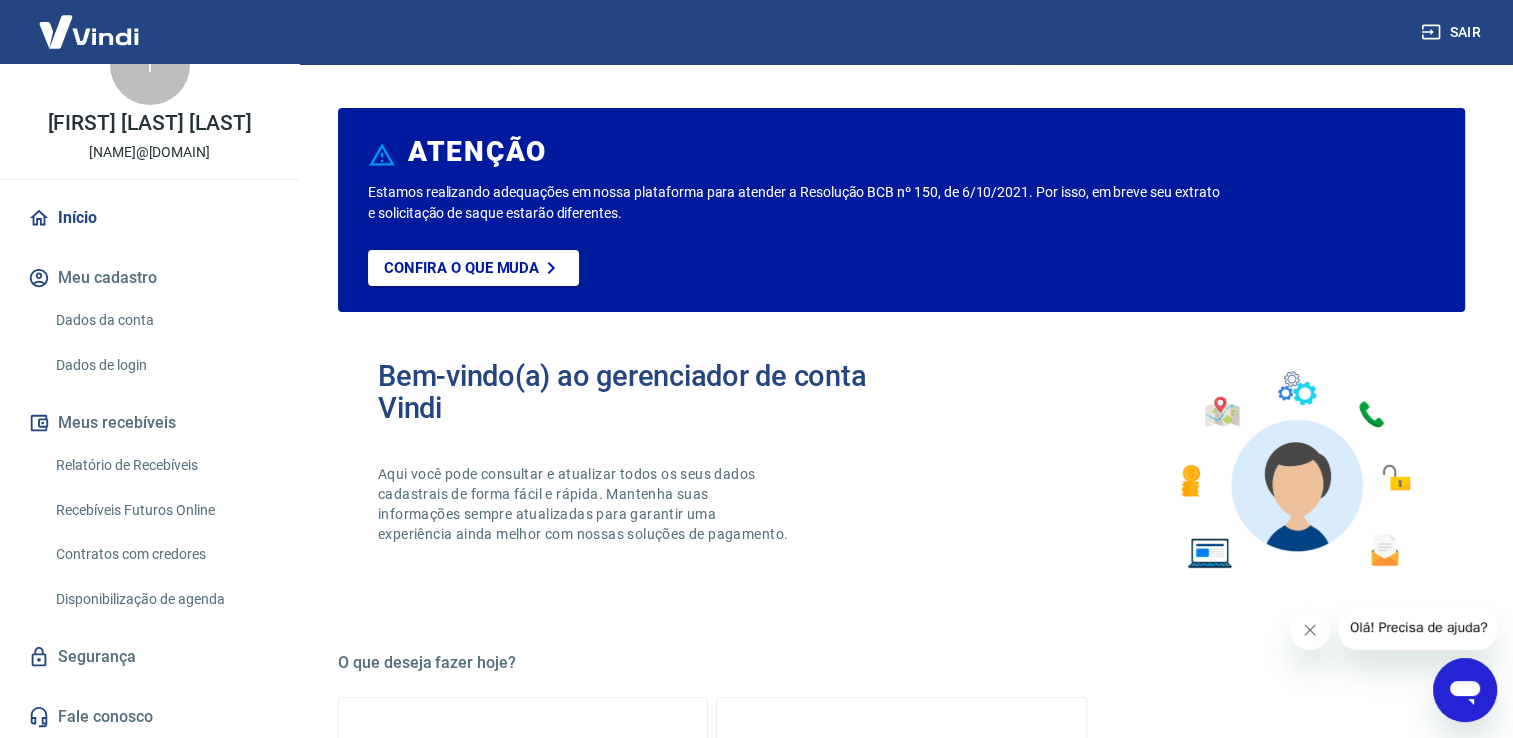 click on "Meu cadastro" at bounding box center (149, 278) 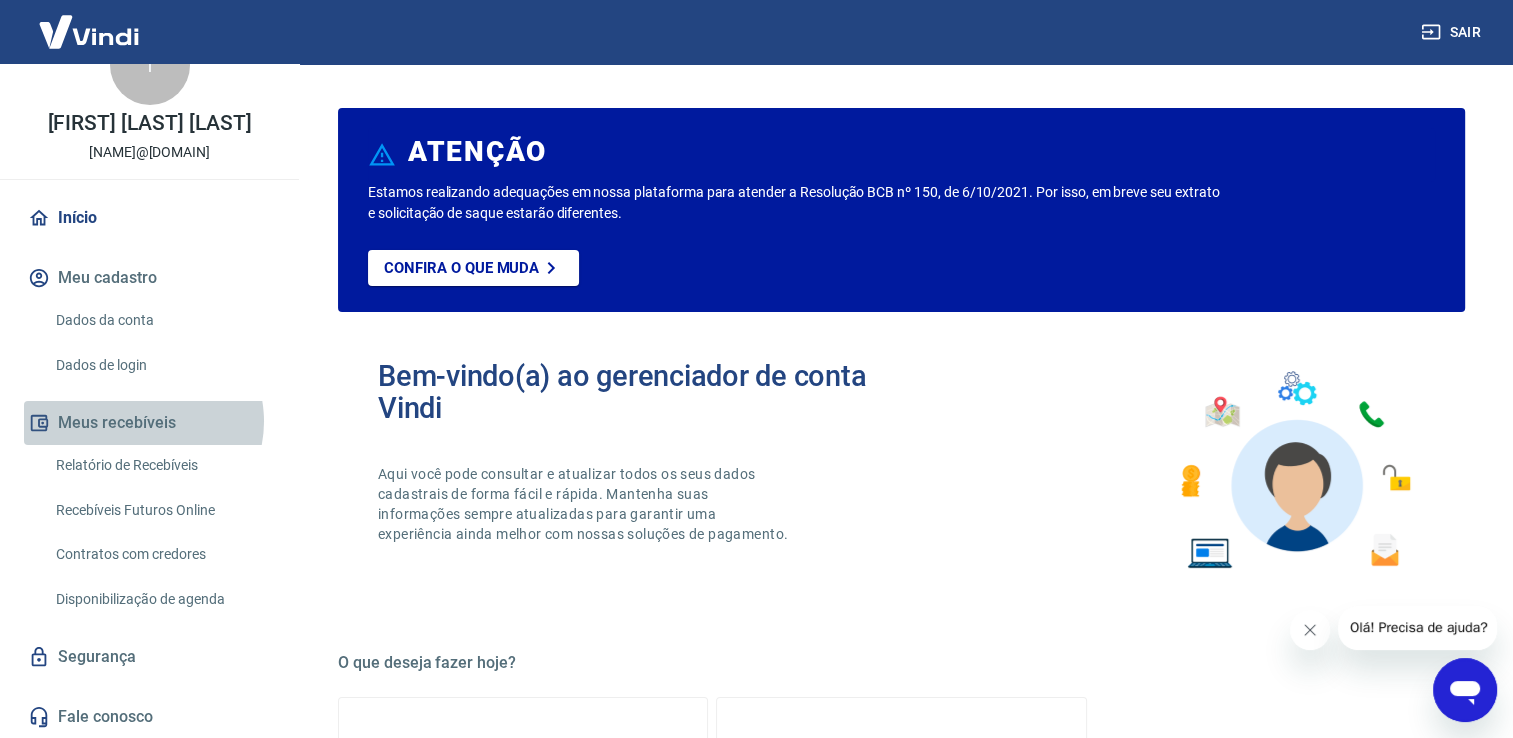 click on "Meus recebíveis" at bounding box center (149, 423) 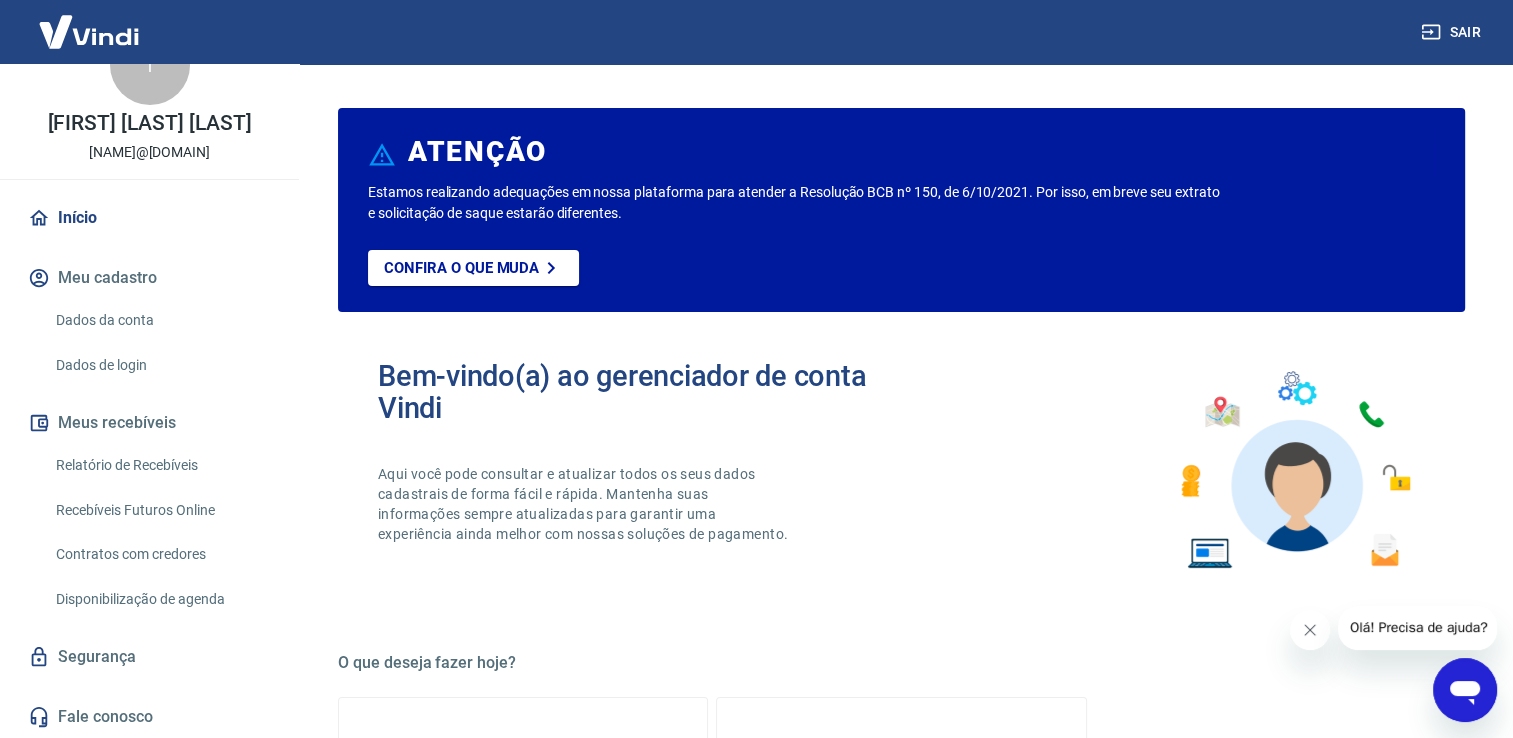 click on "Início" at bounding box center [149, 218] 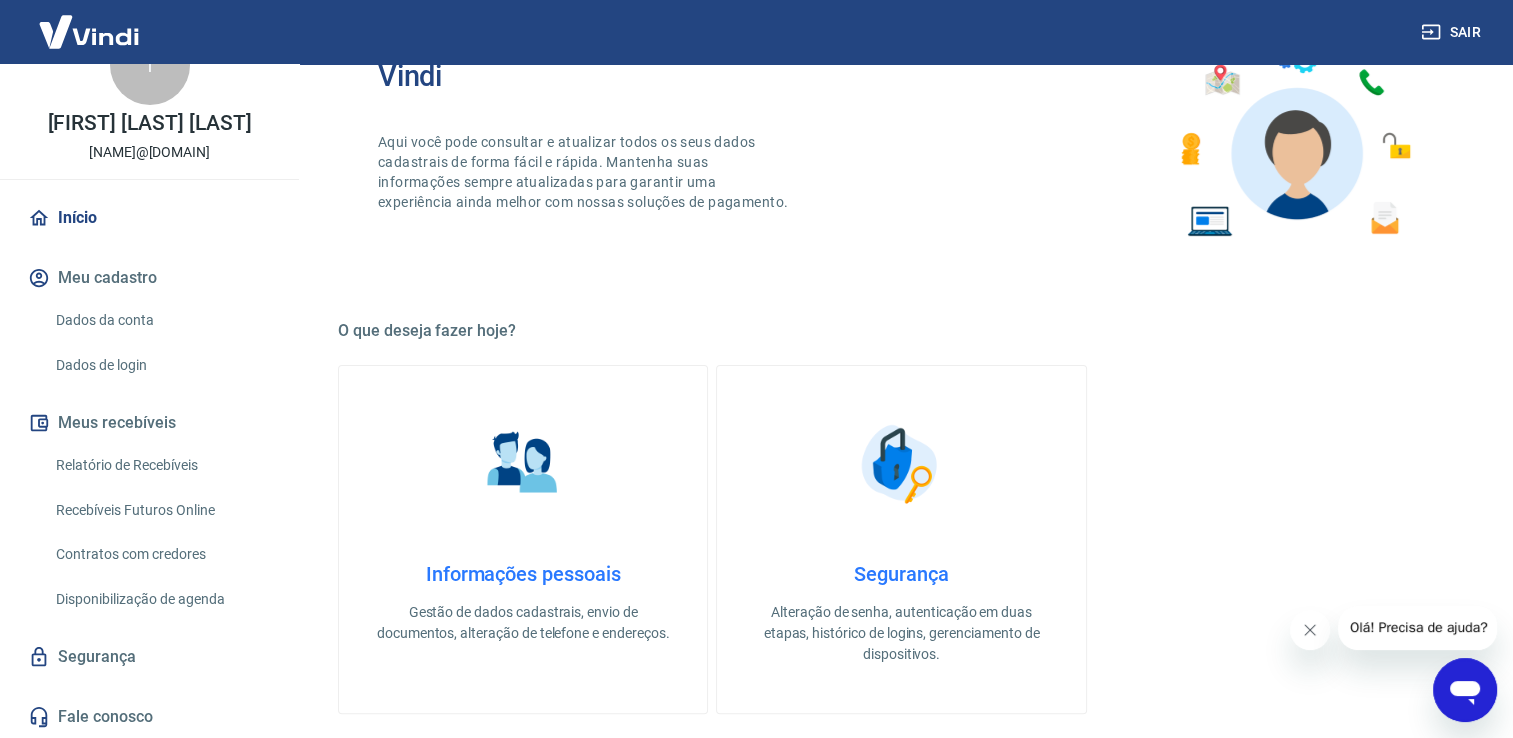 scroll, scrollTop: 600, scrollLeft: 0, axis: vertical 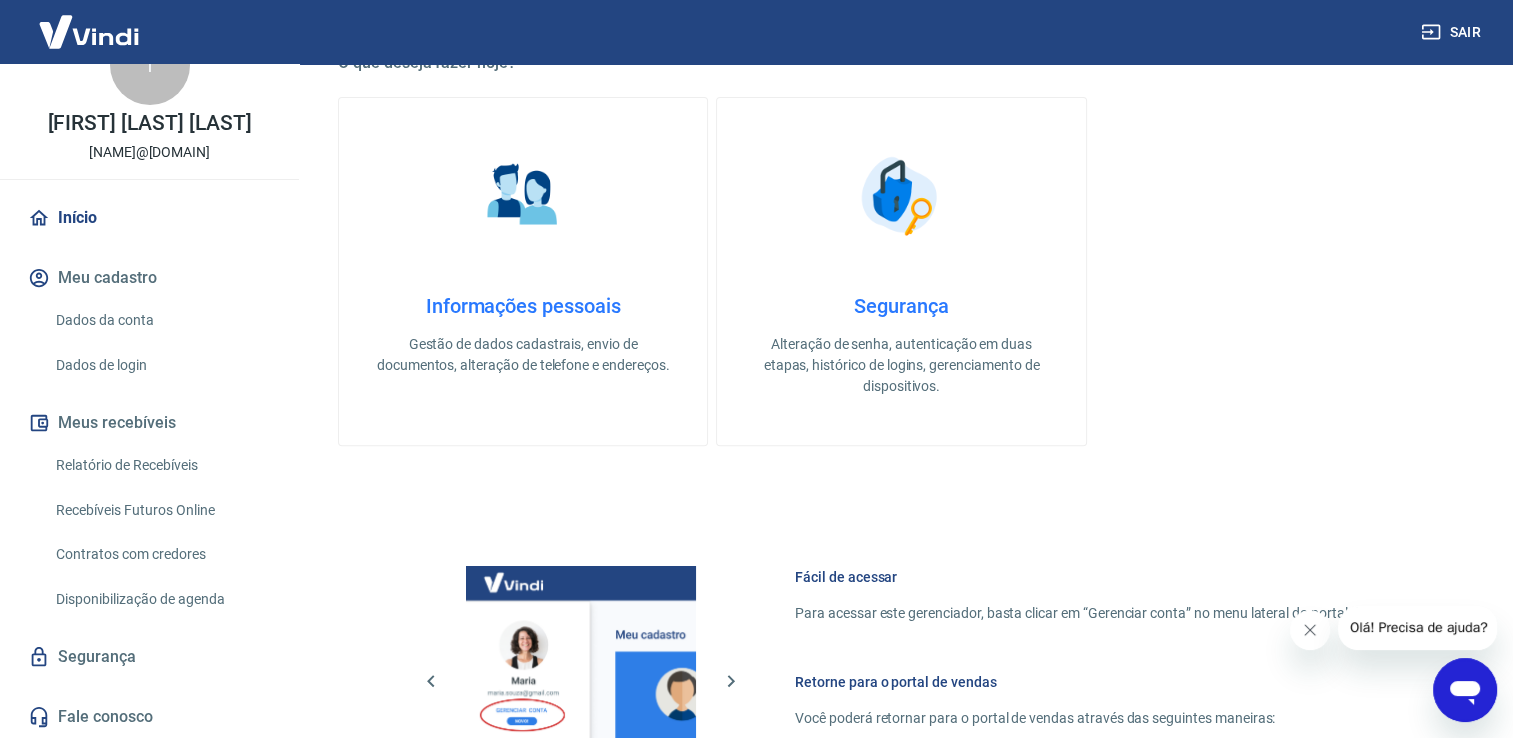 click on "Gestão de dados cadastrais, envio de documentos, alteração de telefone e endereços." at bounding box center (523, 355) 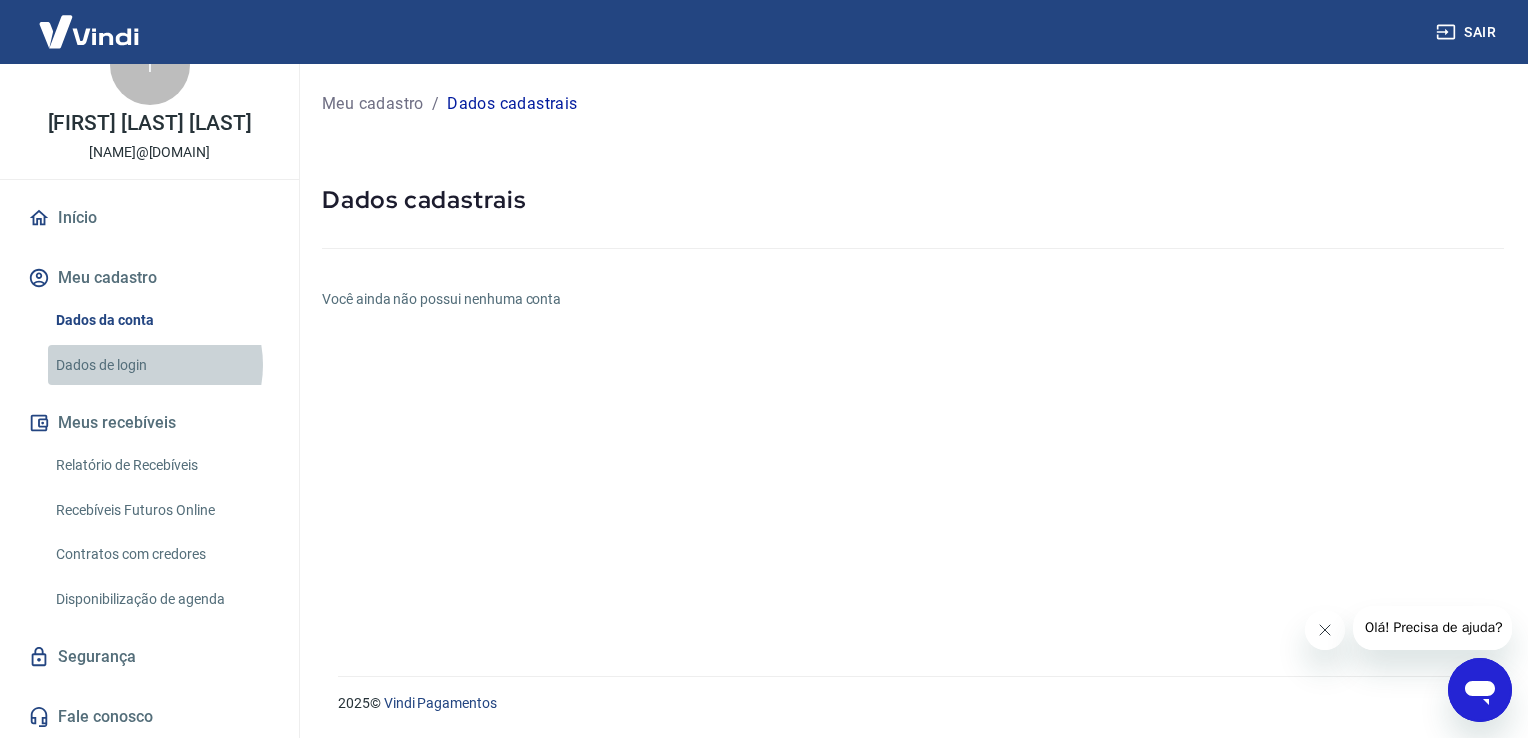 click on "Dados de login" at bounding box center (161, 365) 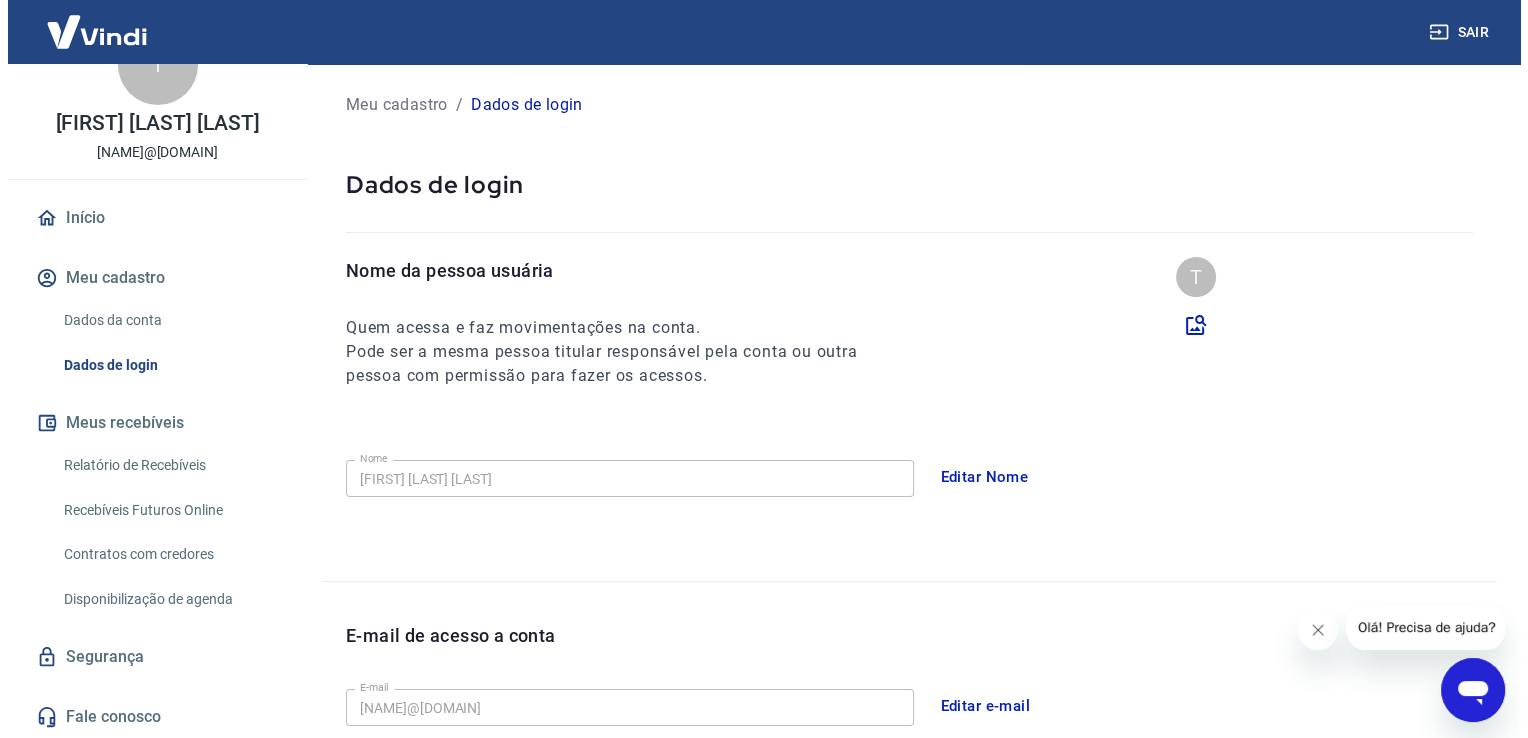 scroll, scrollTop: 0, scrollLeft: 0, axis: both 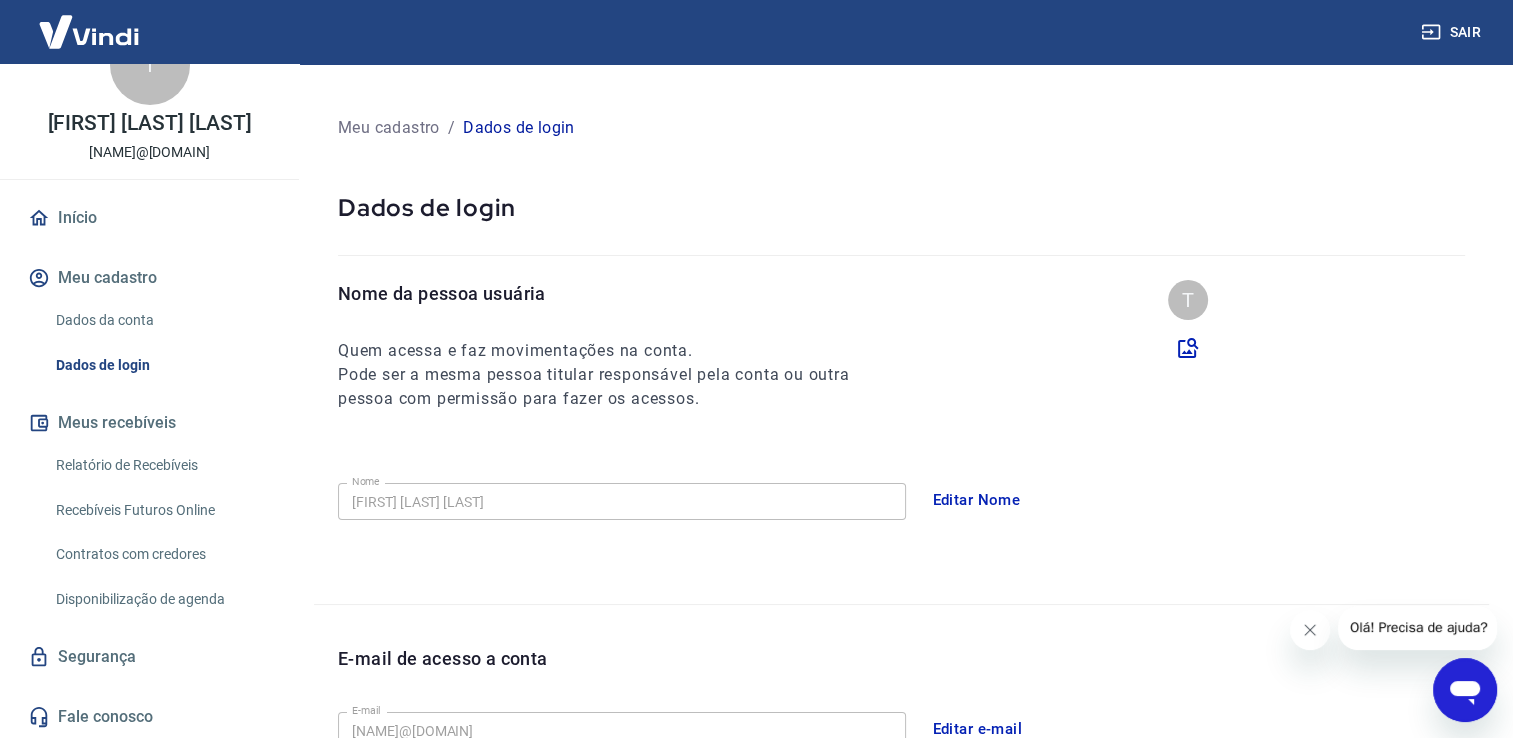 click on "Dados da conta" at bounding box center (161, 320) 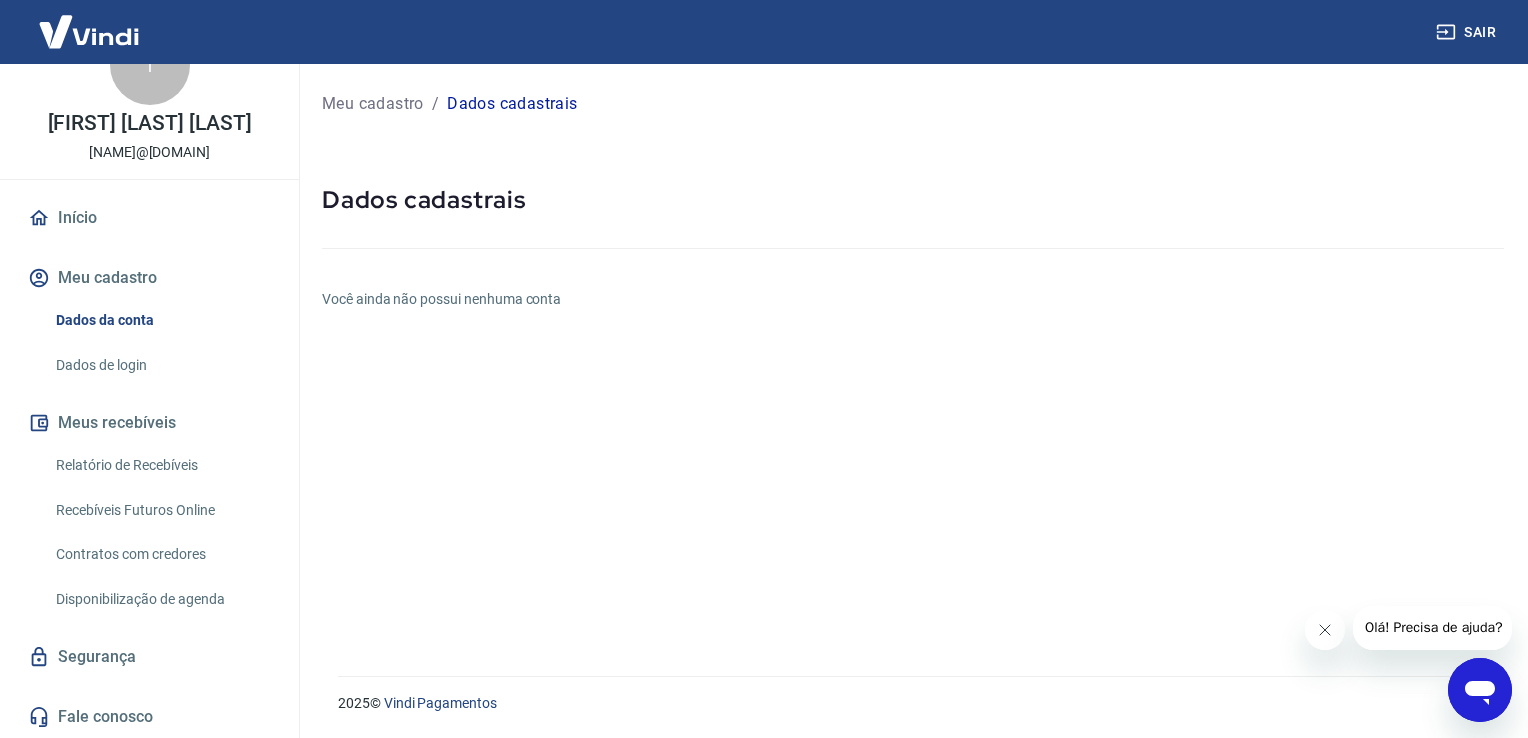 click on "Relatório de Recebíveis" at bounding box center [161, 465] 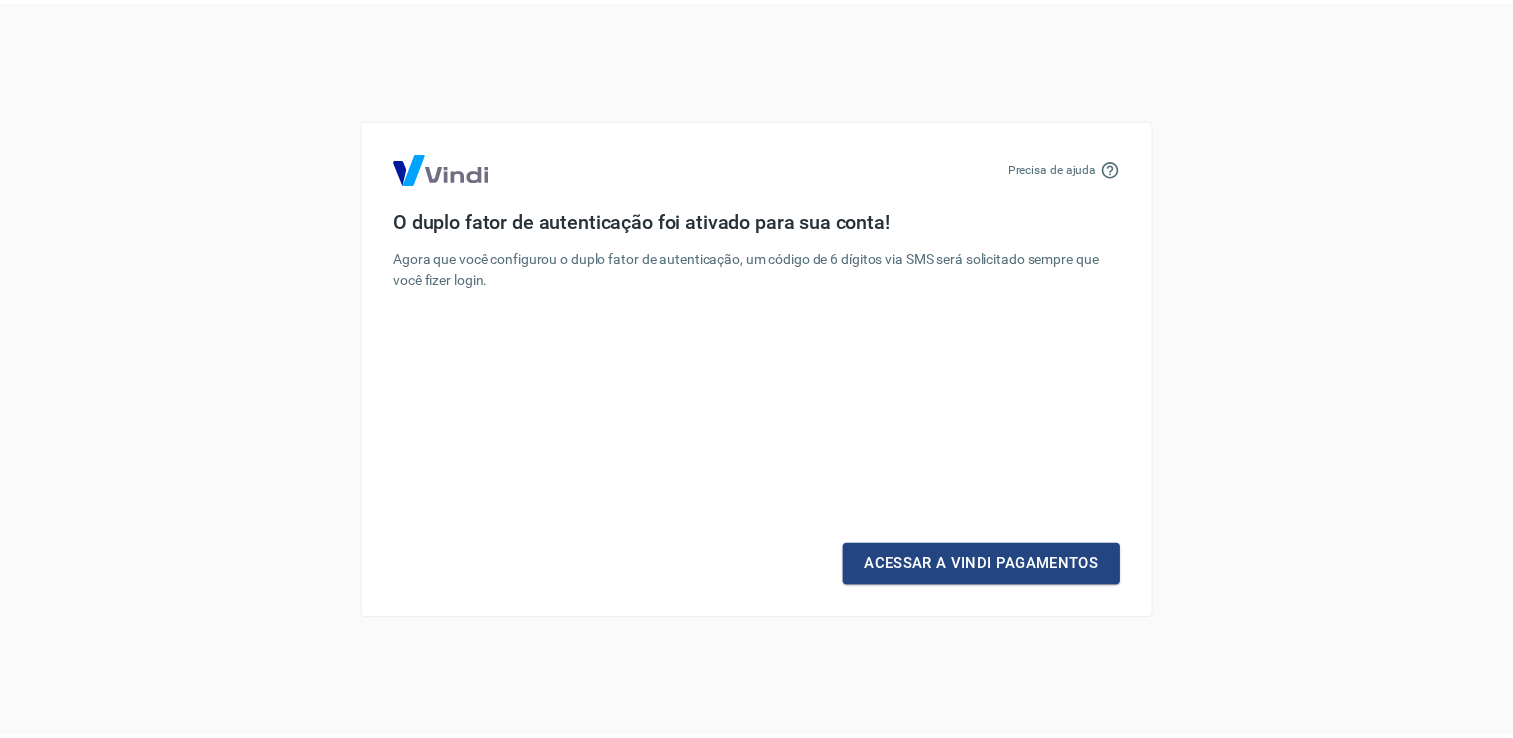 scroll, scrollTop: 0, scrollLeft: 0, axis: both 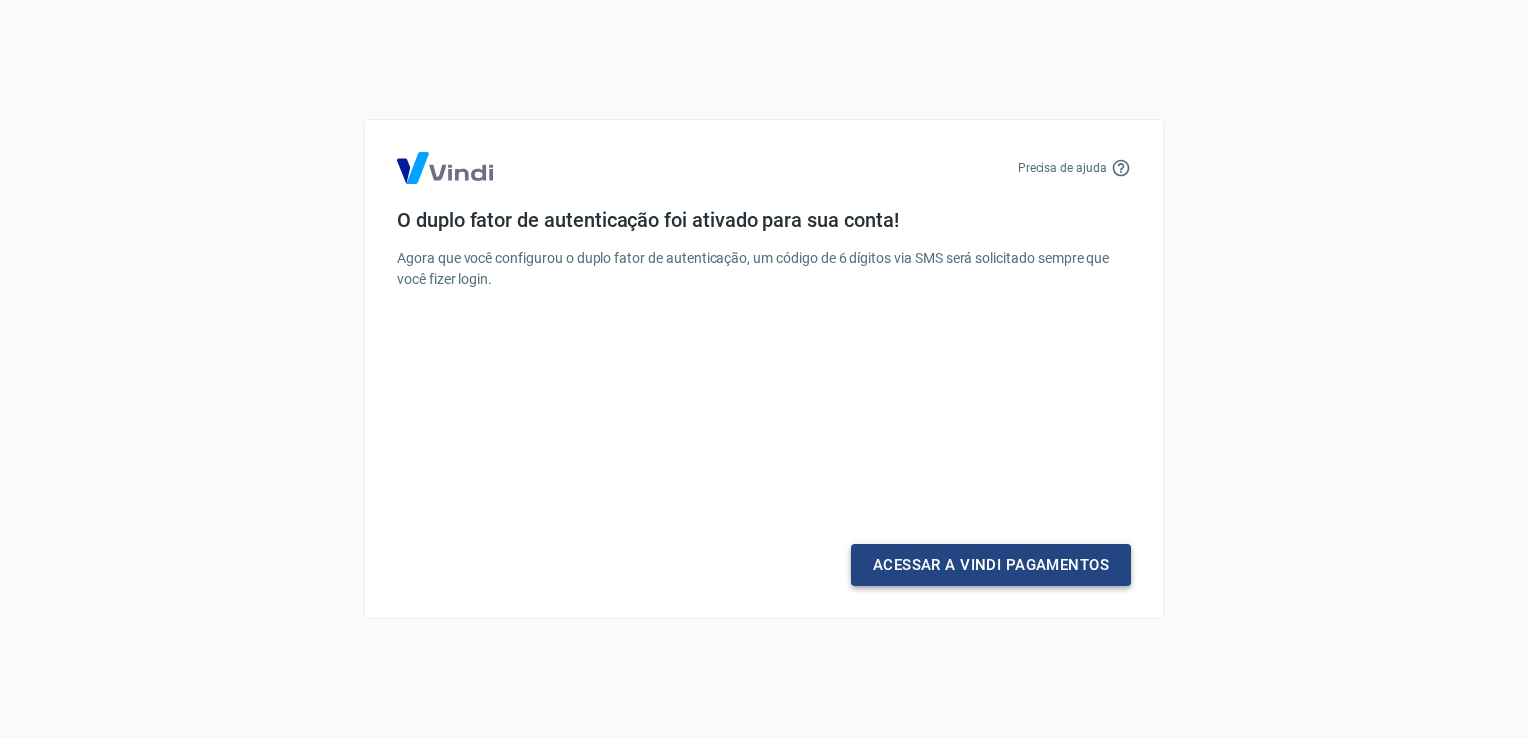 click on "Acessar a Vindi Pagamentos" at bounding box center [991, 565] 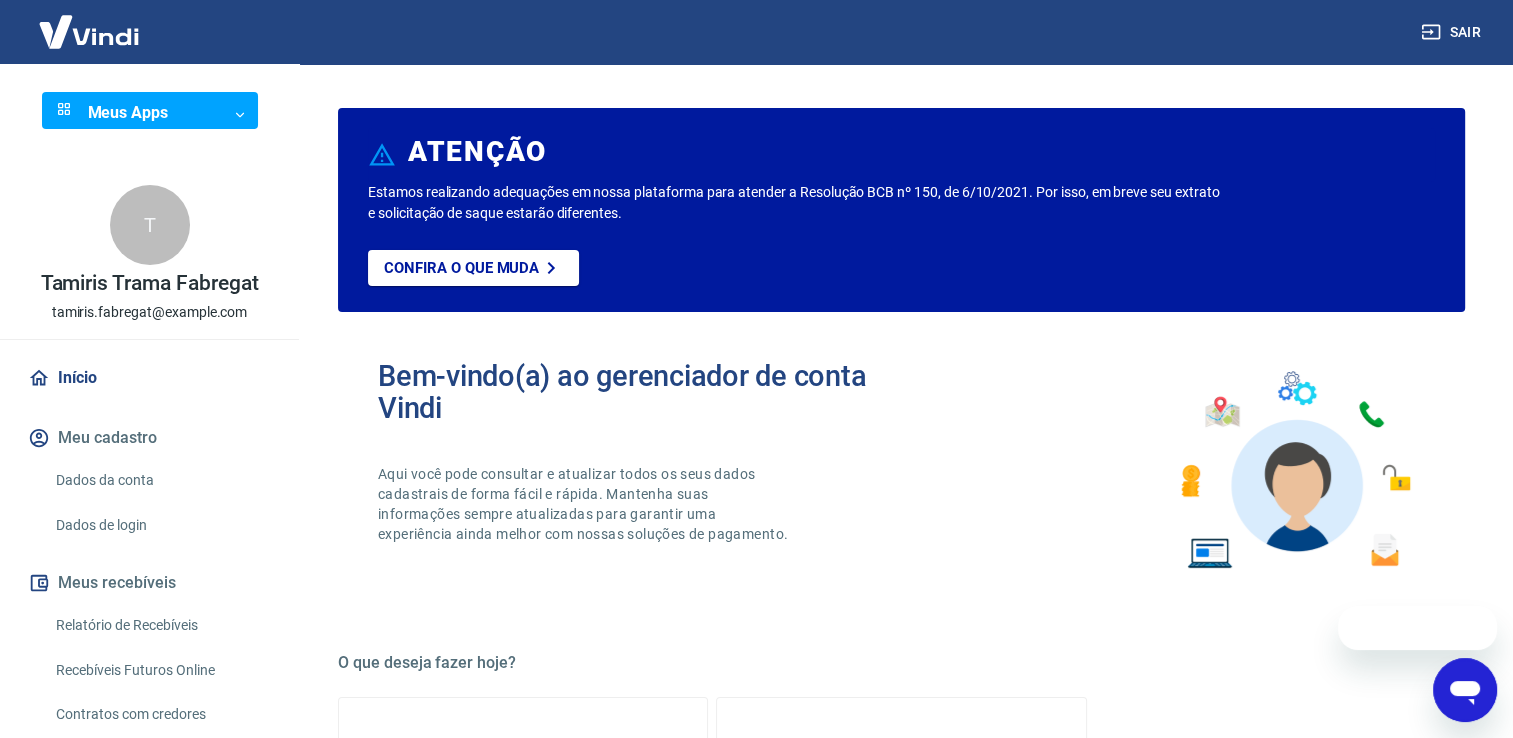 scroll, scrollTop: 0, scrollLeft: 0, axis: both 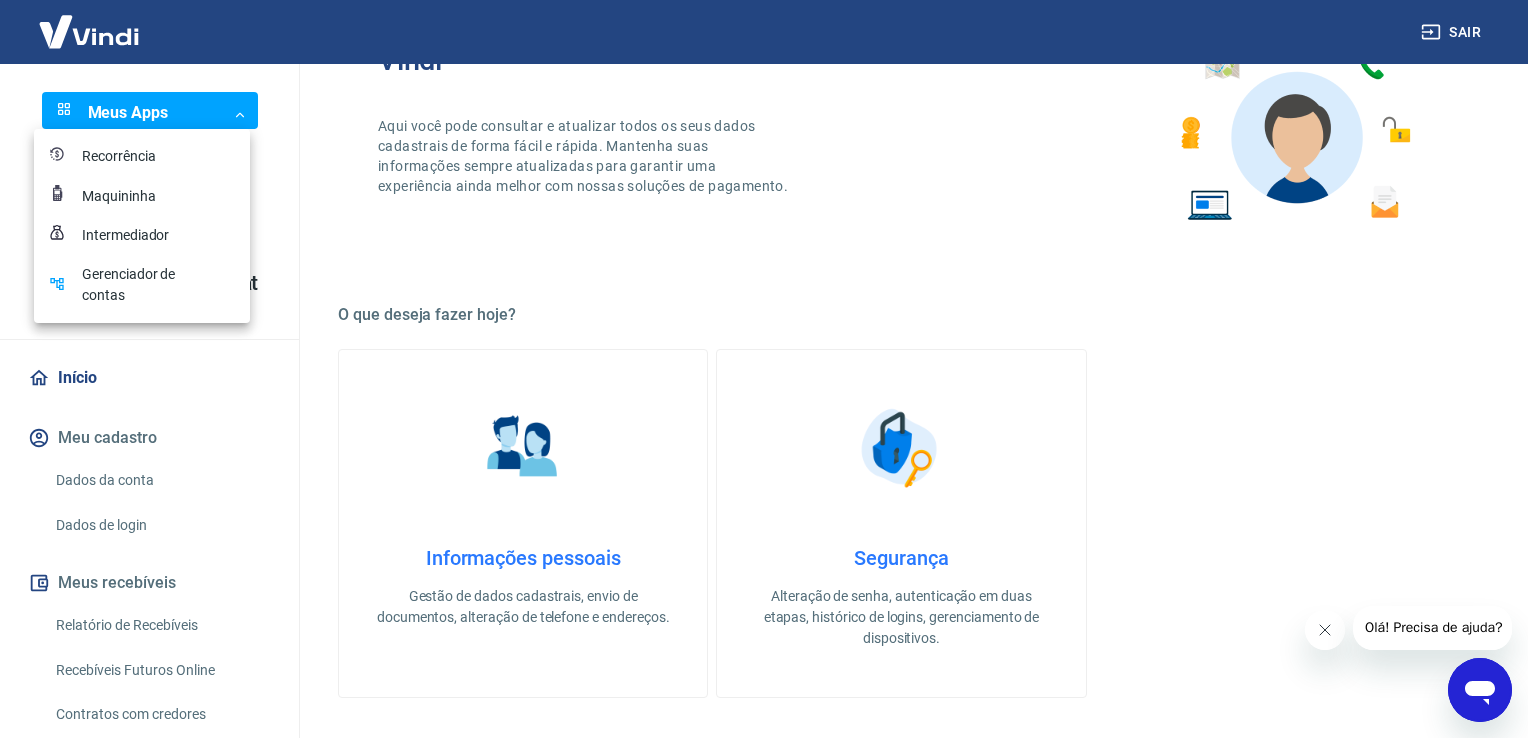 click on "Sair Meus Apps ​ ​ T Tamiris Trama Fabregat tamiris.fabregat@gmail.com Início Meu cadastro Dados da conta Dados de login Meus recebíveis Relatório de Recebíveis Recebíveis Futuros Online Contratos com credores Disponibilização de agenda Segurança Fale conosco ATENÇÃO Estamos realizando adequações em nossa plataforma para atender a Resolução BCB nº 150, de 6/10/2021. Por isso, em breve seu extrato e solicitação de saque estarão diferentes. Confira o que muda Bem-vindo(a) ao gerenciador de conta Vindi Aqui você pode consultar e atualizar todos os seus dados cadastrais de forma fácil e rápida. Mantenha suas informações sempre atualizadas para garantir uma experiência ainda melhor com nossas soluções de pagamento. O que deseja fazer hoje? Informações pessoais Gestão de dados cadastrais, envio de documentos, alteração de telefone e endereços. Segurança Alteração de senha, autenticação em duas etapas, histórico de logins, gerenciamento de dispositivos. Fácil de acessar  ©" at bounding box center [764, 21] 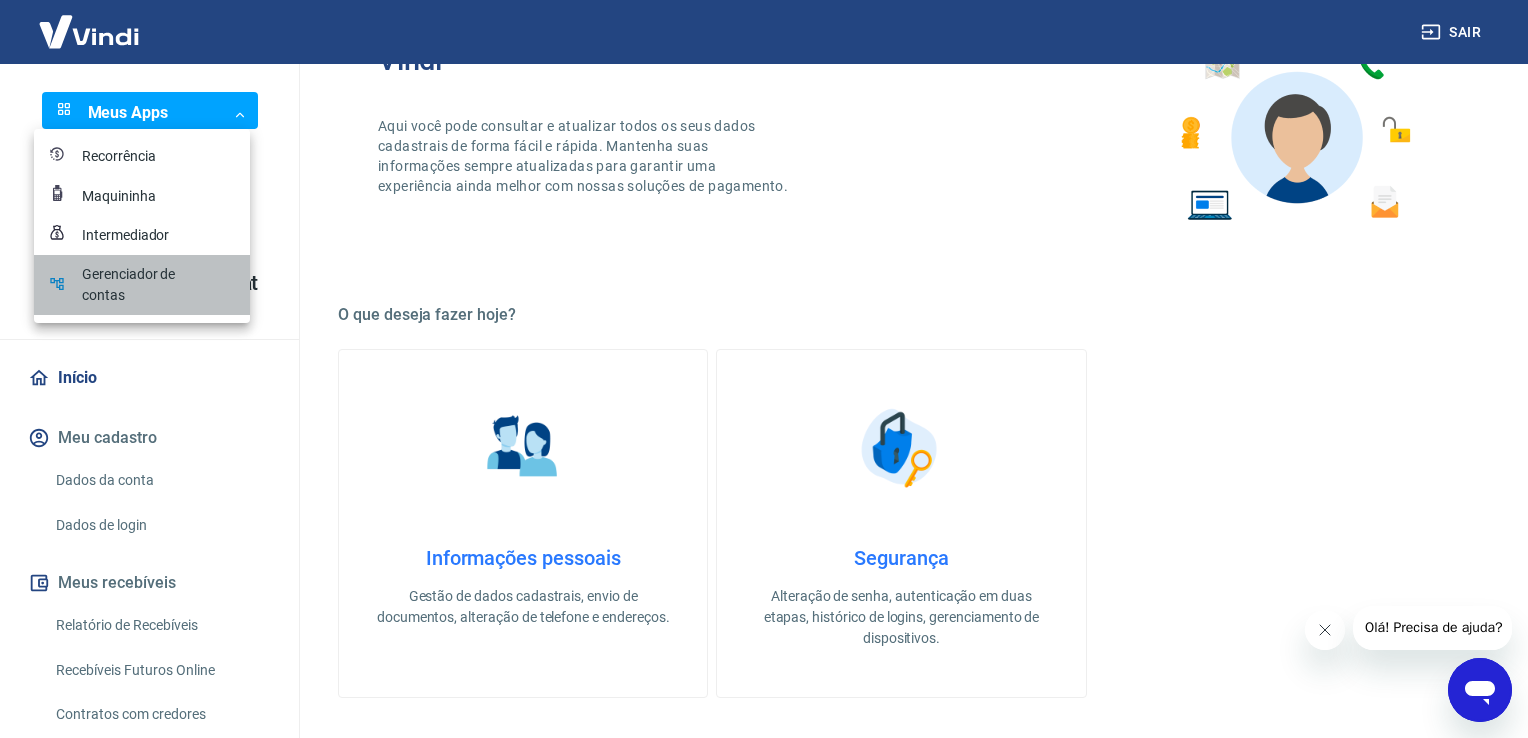 click on "Gerenciador de contas" at bounding box center [132, 285] 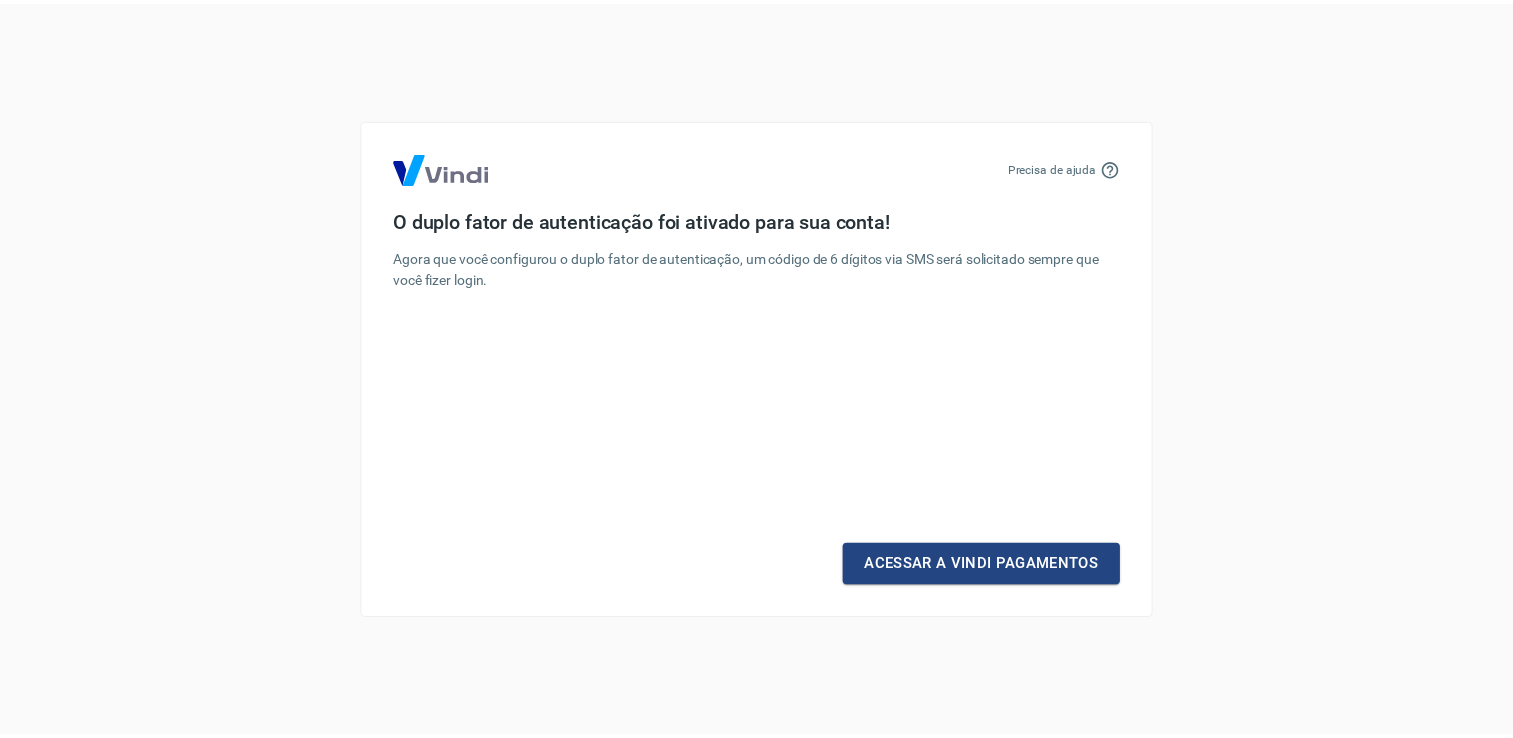 scroll, scrollTop: 0, scrollLeft: 0, axis: both 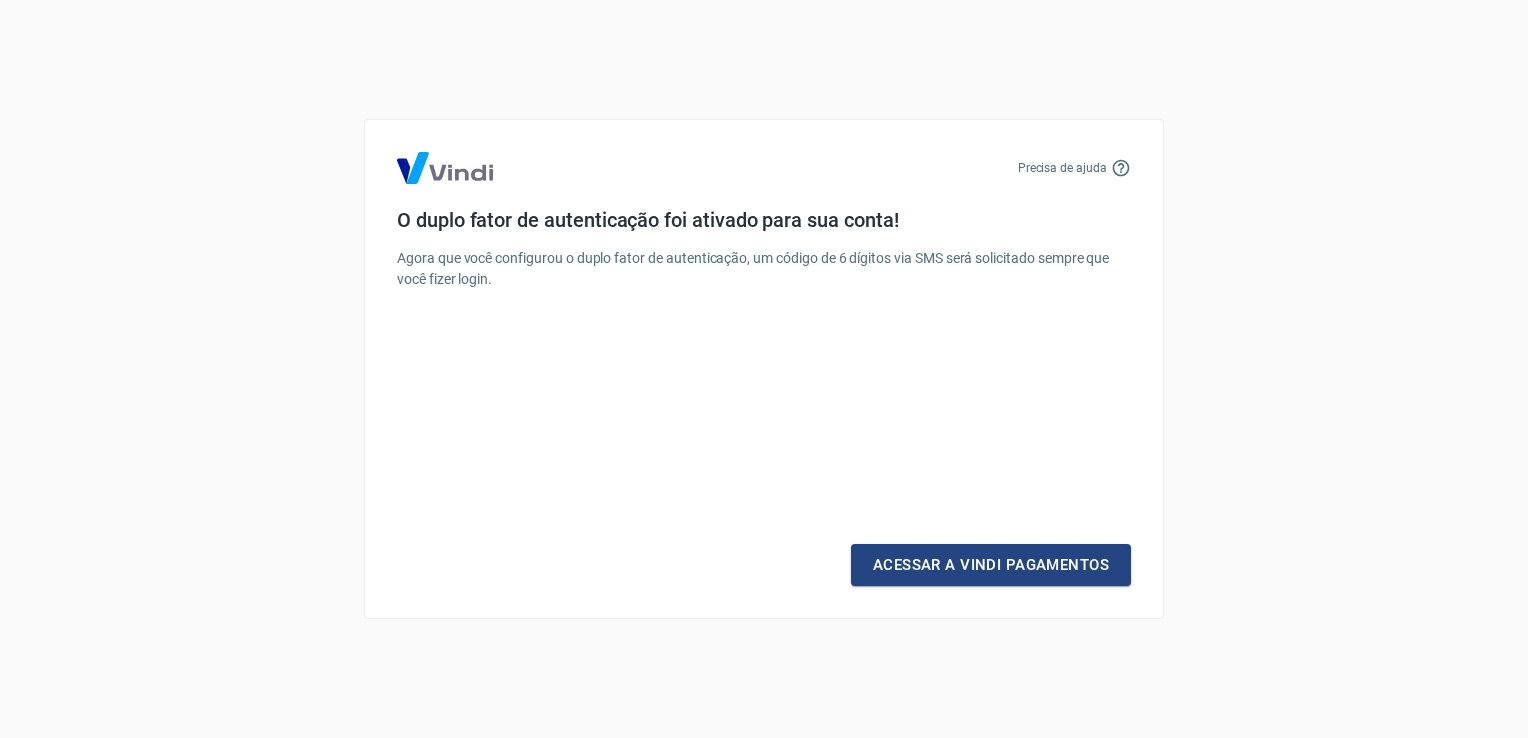 click on "Precisa de ajuda O duplo fator de autenticação foi ativado para sua conta! Agora que você configurou o duplo fator de autenticação, um código de 6 dígitos via SMS será solicitado sempre que você fizer login. Acessar a Vindi Pagamentos" at bounding box center (764, 369) 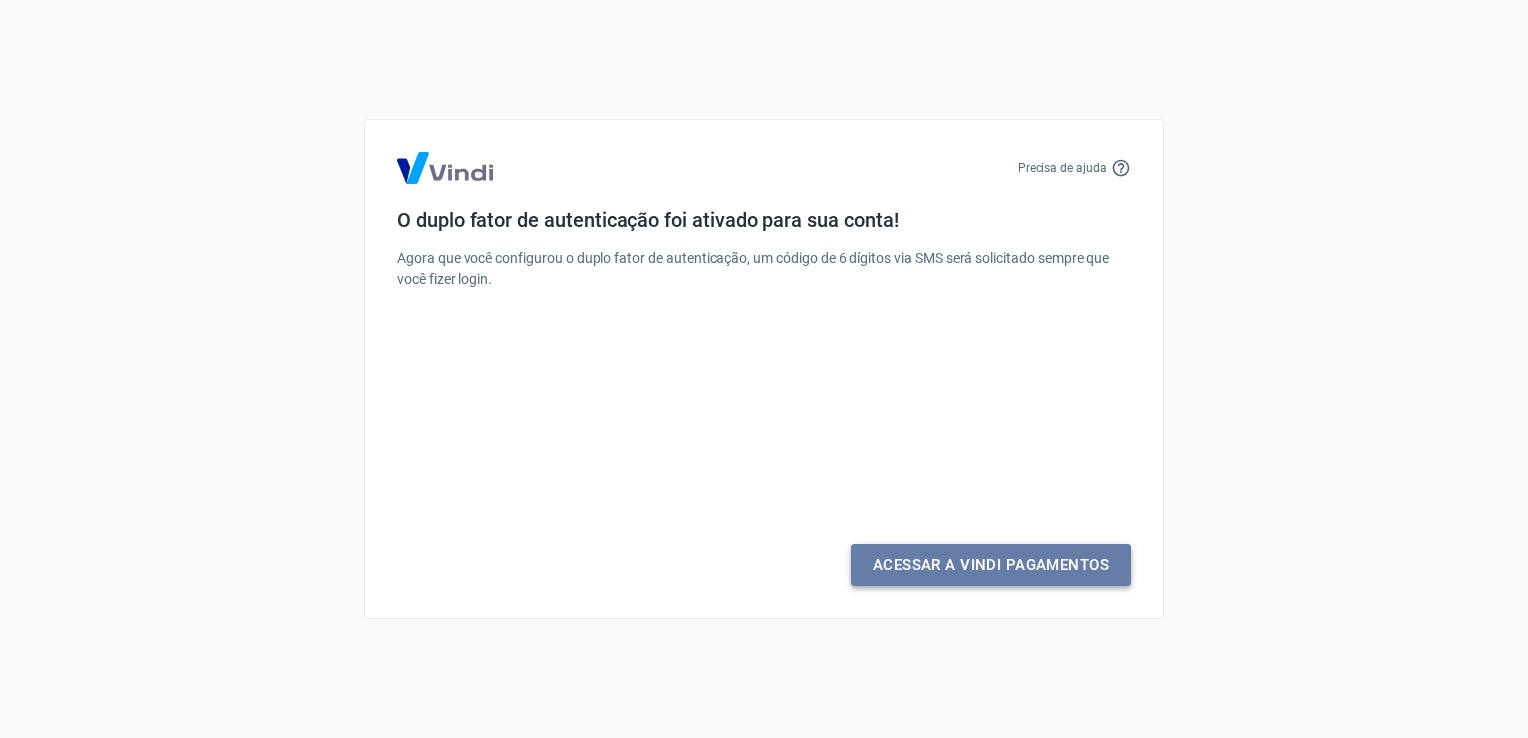 click on "Acessar a Vindi Pagamentos" at bounding box center [991, 565] 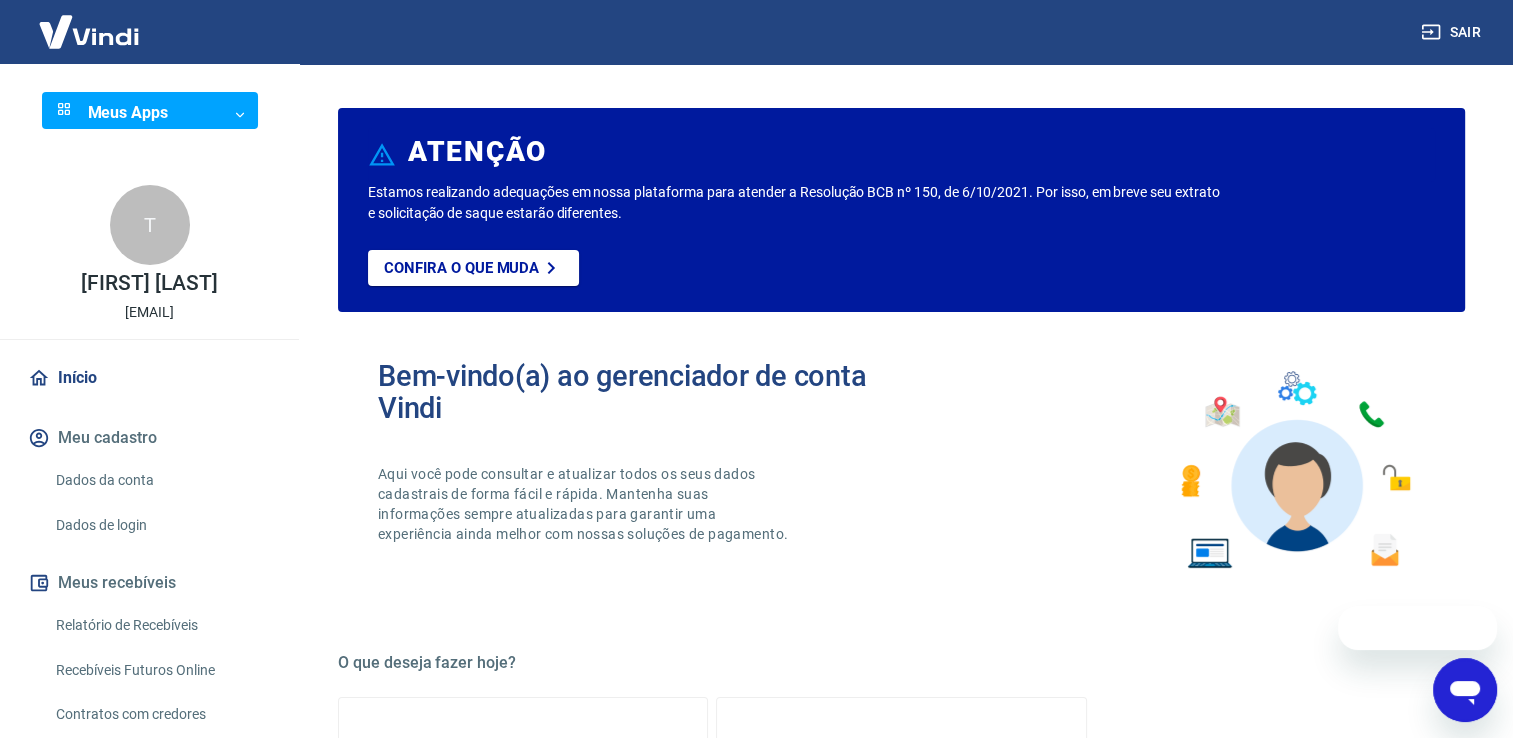 scroll, scrollTop: 0, scrollLeft: 0, axis: both 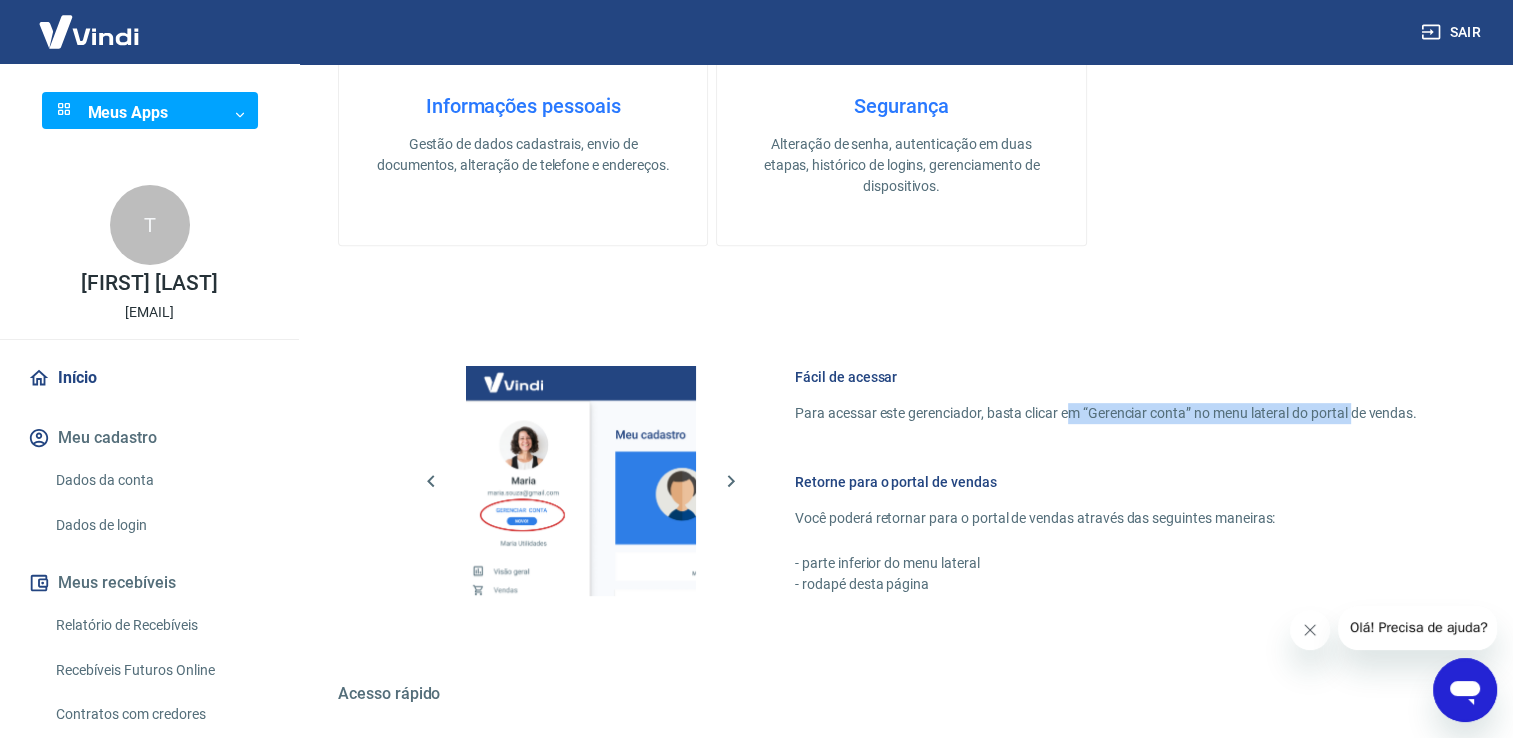 drag, startPoint x: 1063, startPoint y: 413, endPoint x: 1353, endPoint y: 419, distance: 290.06207 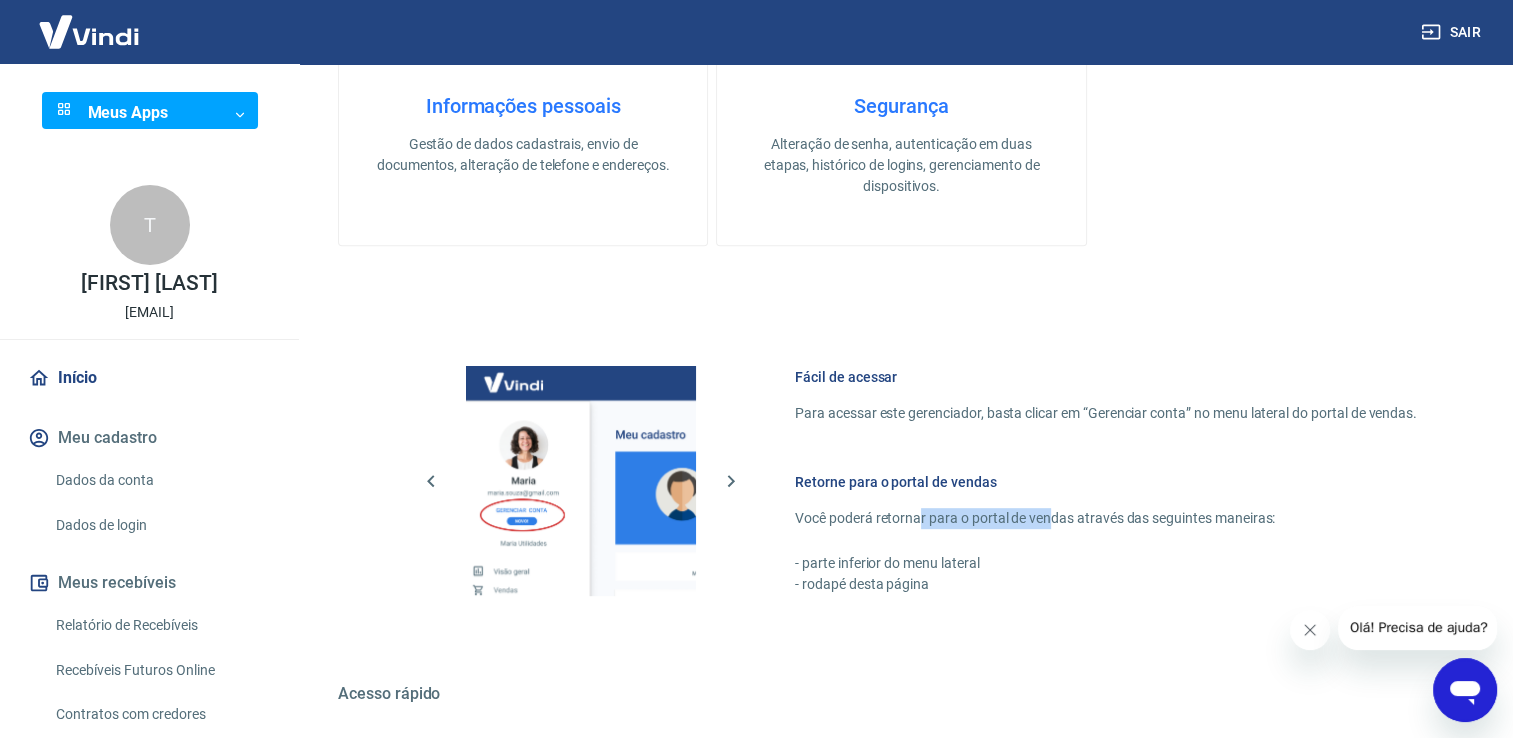 drag, startPoint x: 916, startPoint y: 525, endPoint x: 1049, endPoint y: 518, distance: 133.18408 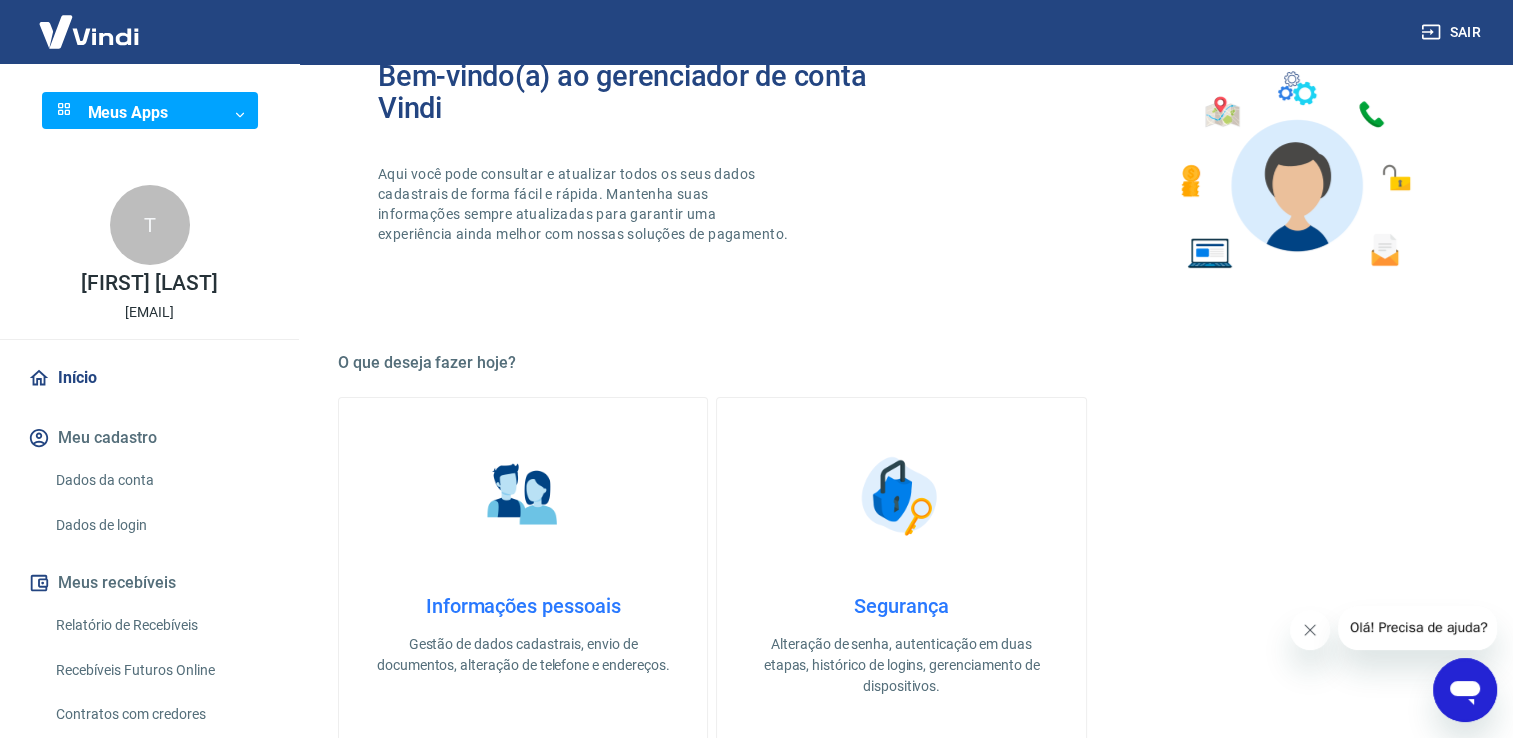 scroll, scrollTop: 0, scrollLeft: 0, axis: both 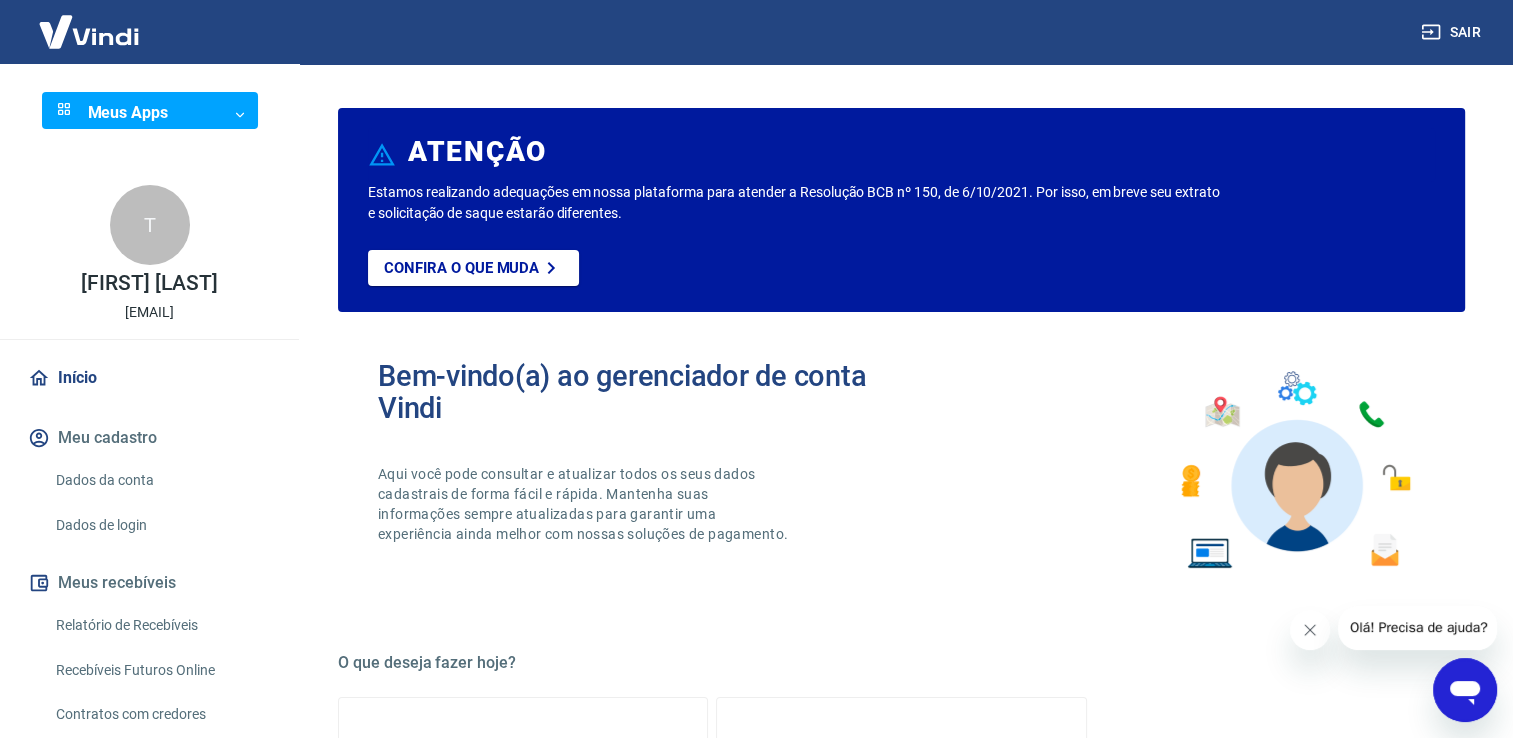 click on "T" at bounding box center [150, 225] 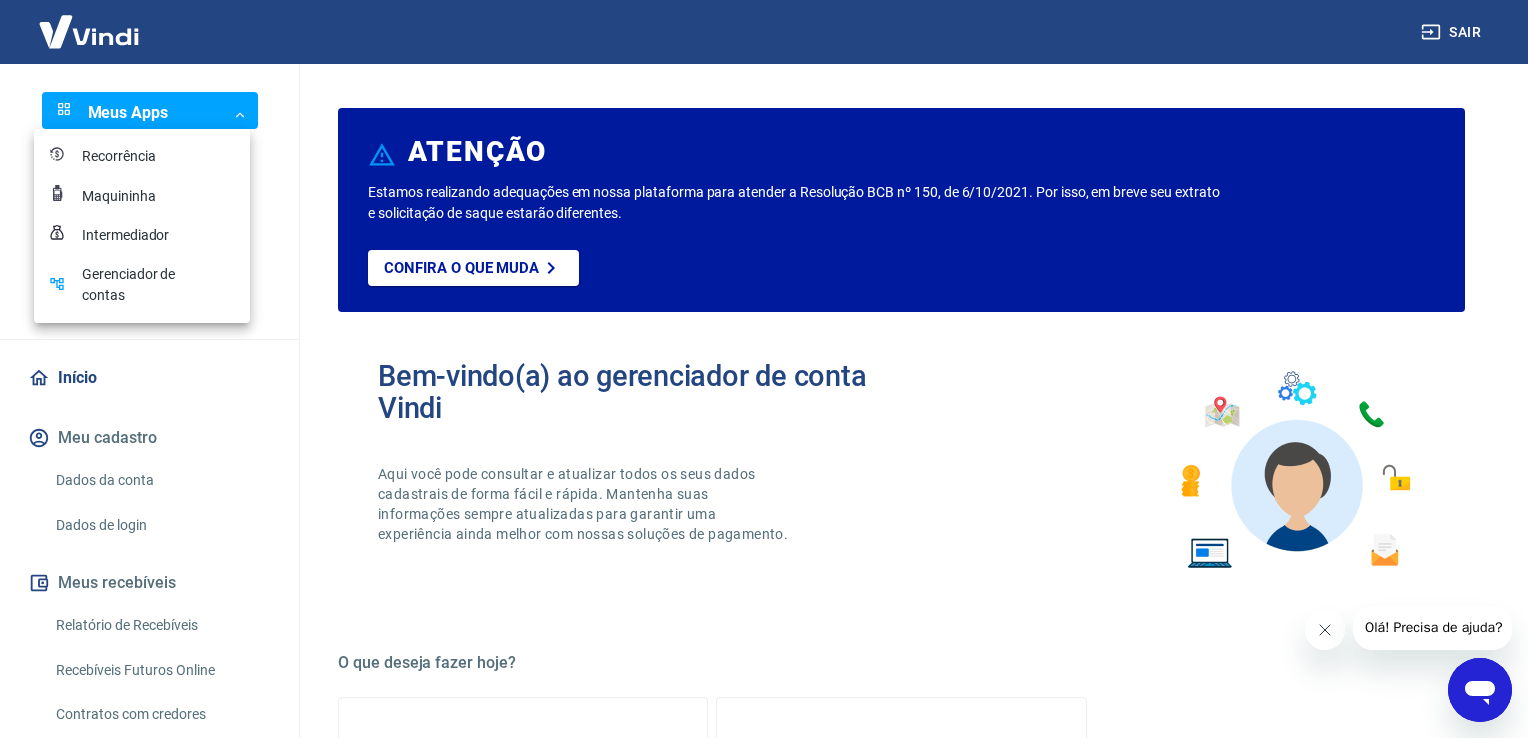 click on "Sair Meus Apps ​ ​ T Tamiris Trama Fabregat tamiris.fabregat@gmail.com Início Meu cadastro Dados da conta Dados de login Meus recebíveis Relatório de Recebíveis Recebíveis Futuros Online Contratos com credores Disponibilização de agenda Segurança Fale conosco ATENÇÃO Estamos realizando adequações em nossa plataforma para atender a Resolução BCB nº 150, de 6/10/2021. Por isso, em breve seu extrato e solicitação de saque estarão diferentes. Confira o que muda Bem-vindo(a) ao gerenciador de conta Vindi Aqui você pode consultar e atualizar todos os seus dados cadastrais de forma fácil e rápida. Mantenha suas informações sempre atualizadas para garantir uma experiência ainda melhor com nossas soluções de pagamento. O que deseja fazer hoje? Informações pessoais Gestão de dados cadastrais, envio de documentos, alteração de telefone e endereços. Segurança Alteração de senha, autenticação em duas etapas, histórico de logins, gerenciamento de dispositivos. Fácil de acessar  ©" at bounding box center (764, 369) 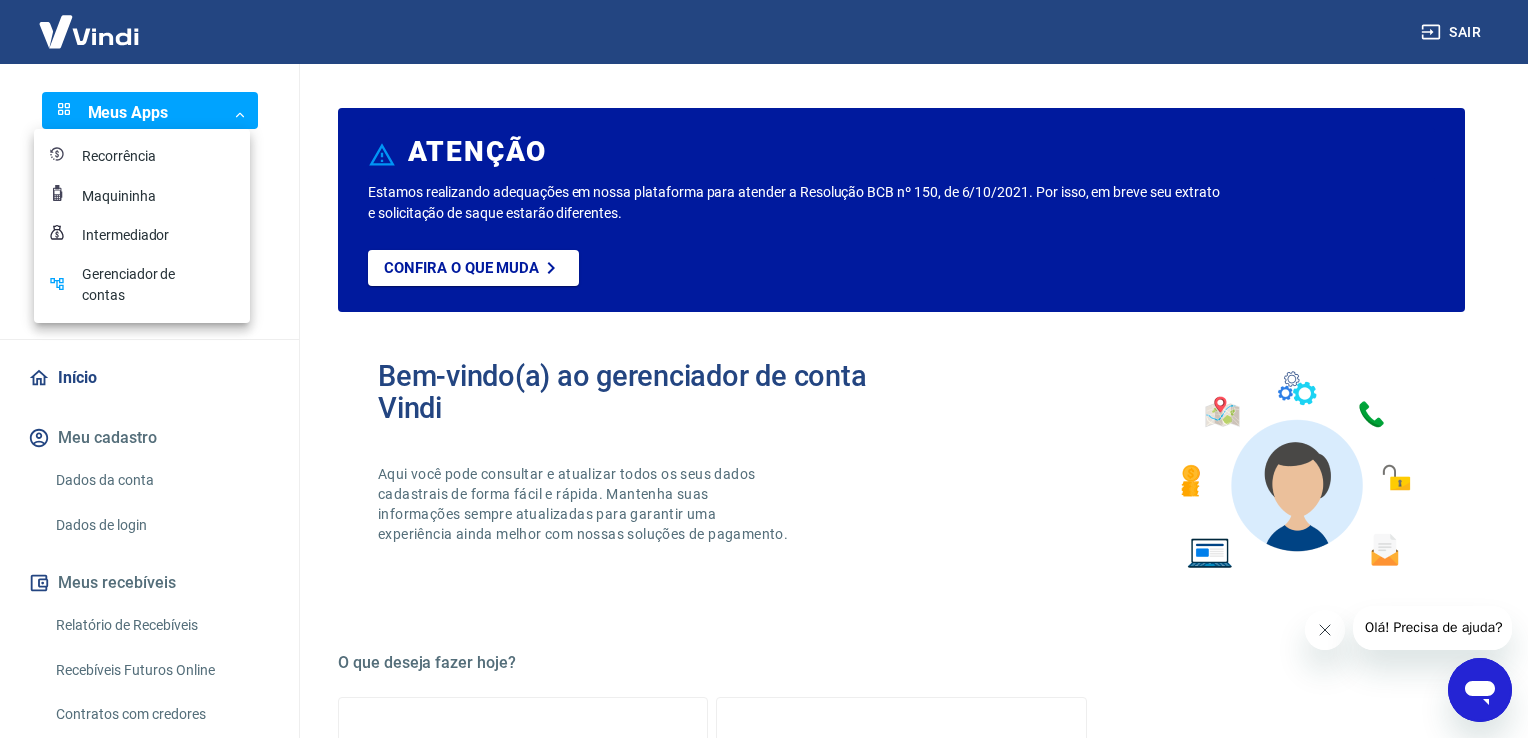 click at bounding box center [764, 369] 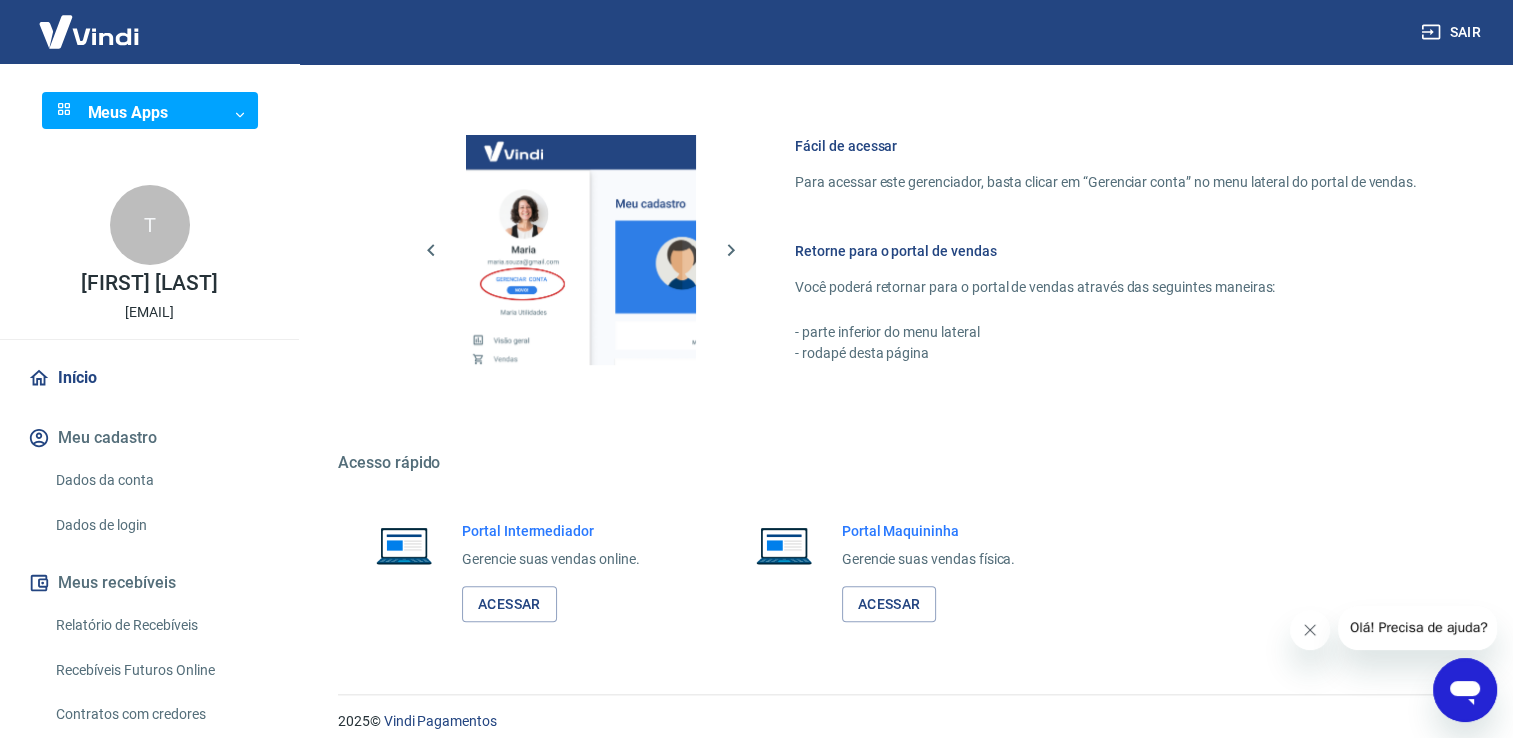scroll, scrollTop: 1048, scrollLeft: 0, axis: vertical 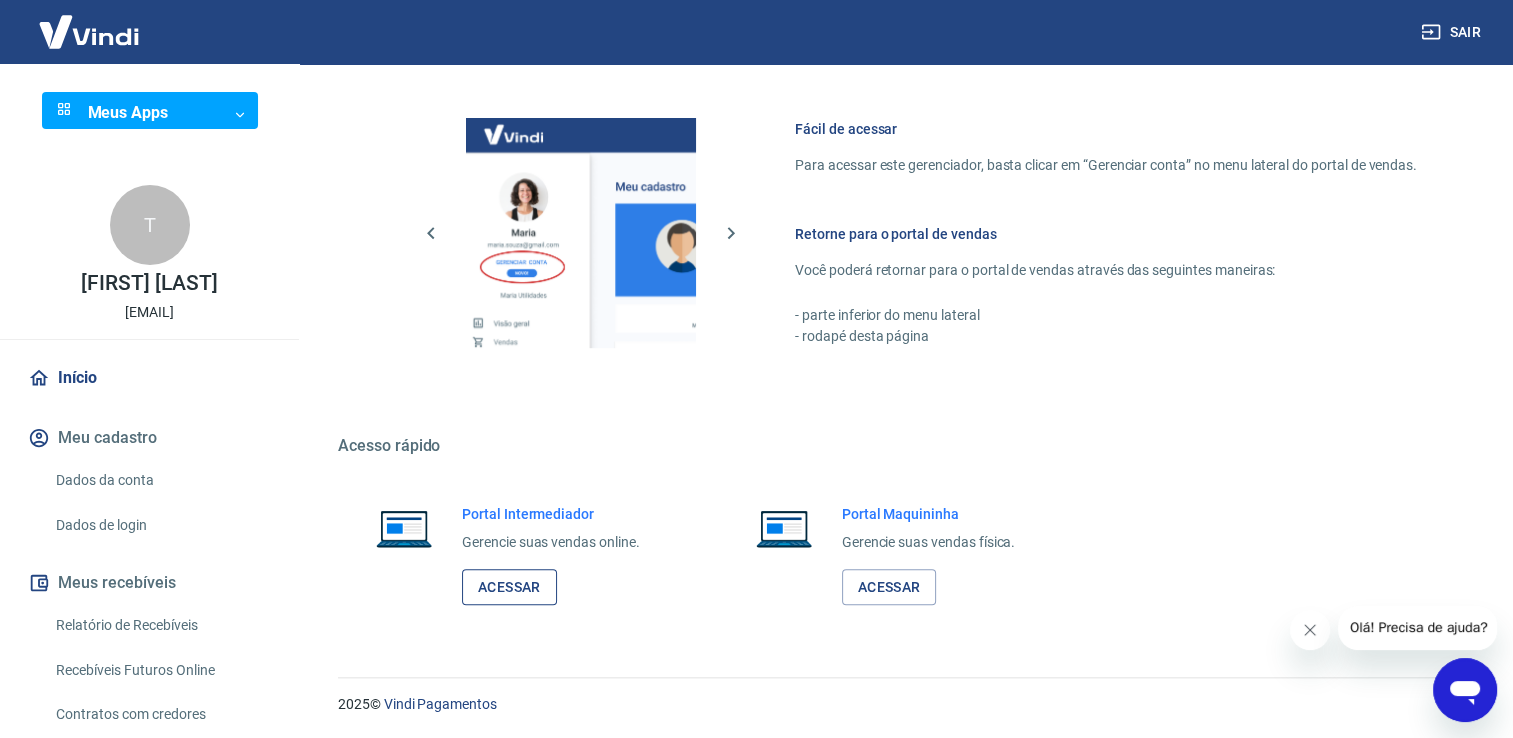 click on "Acessar" at bounding box center [509, 587] 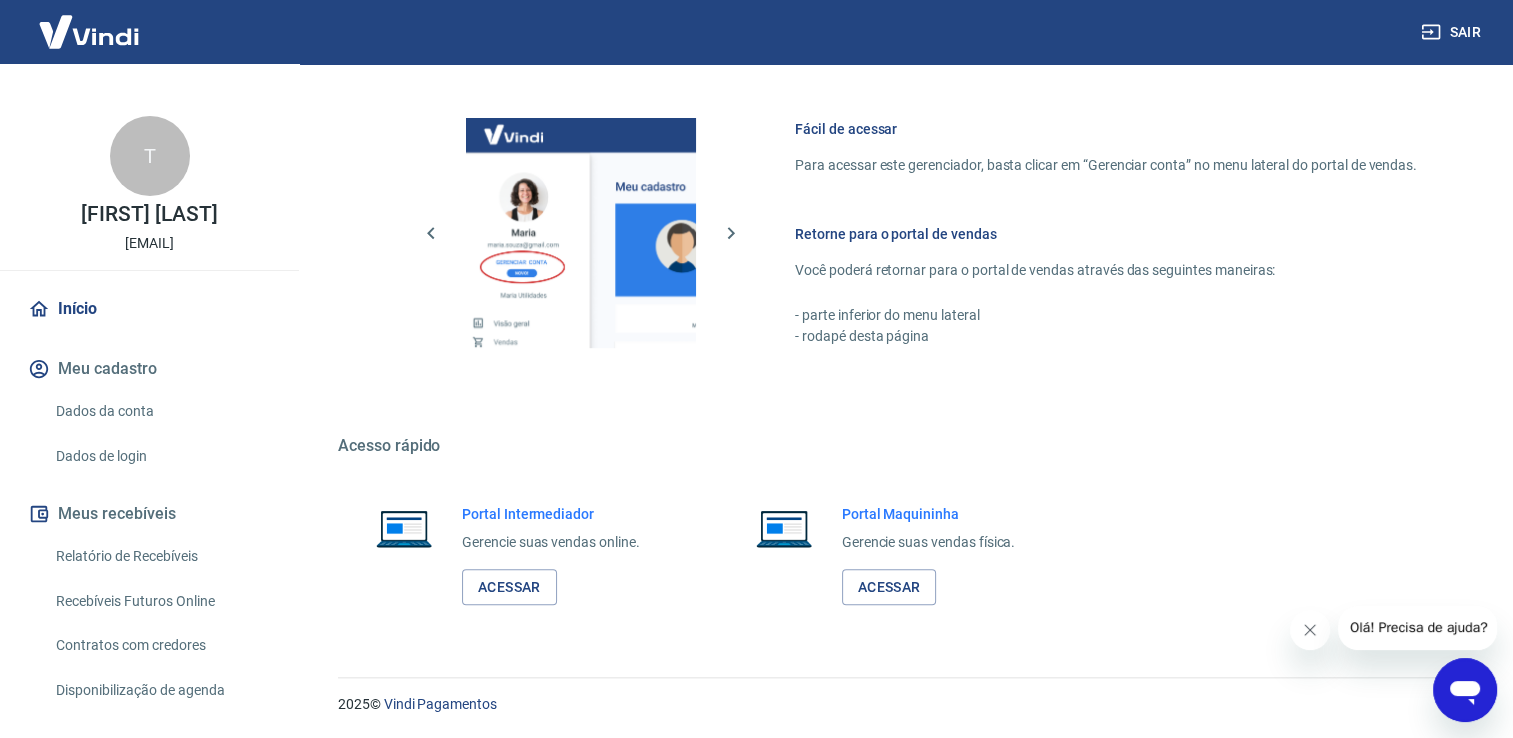 scroll, scrollTop: 160, scrollLeft: 0, axis: vertical 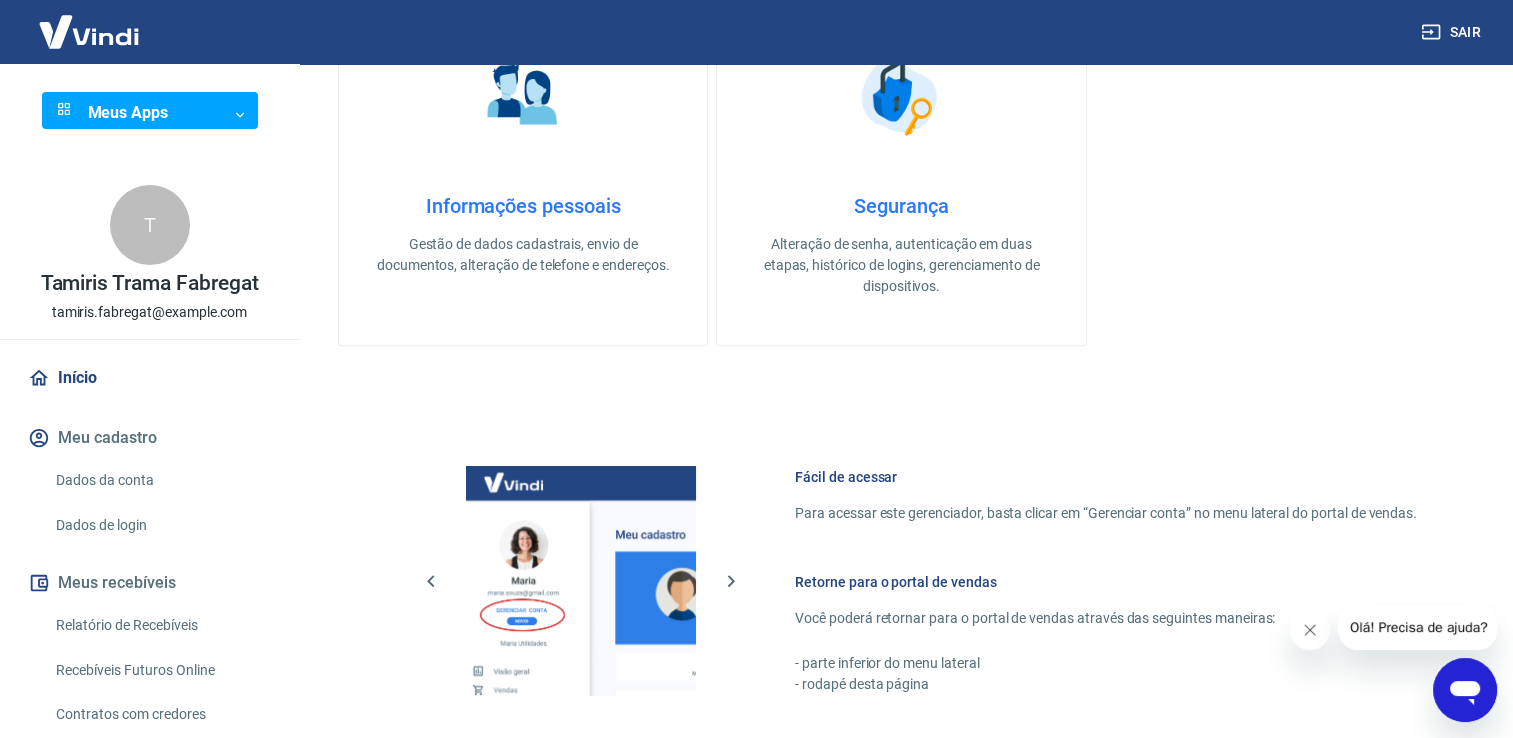 click on "Gestão de dados cadastrais, envio de documentos, alteração de telefone e endereços." at bounding box center [523, 255] 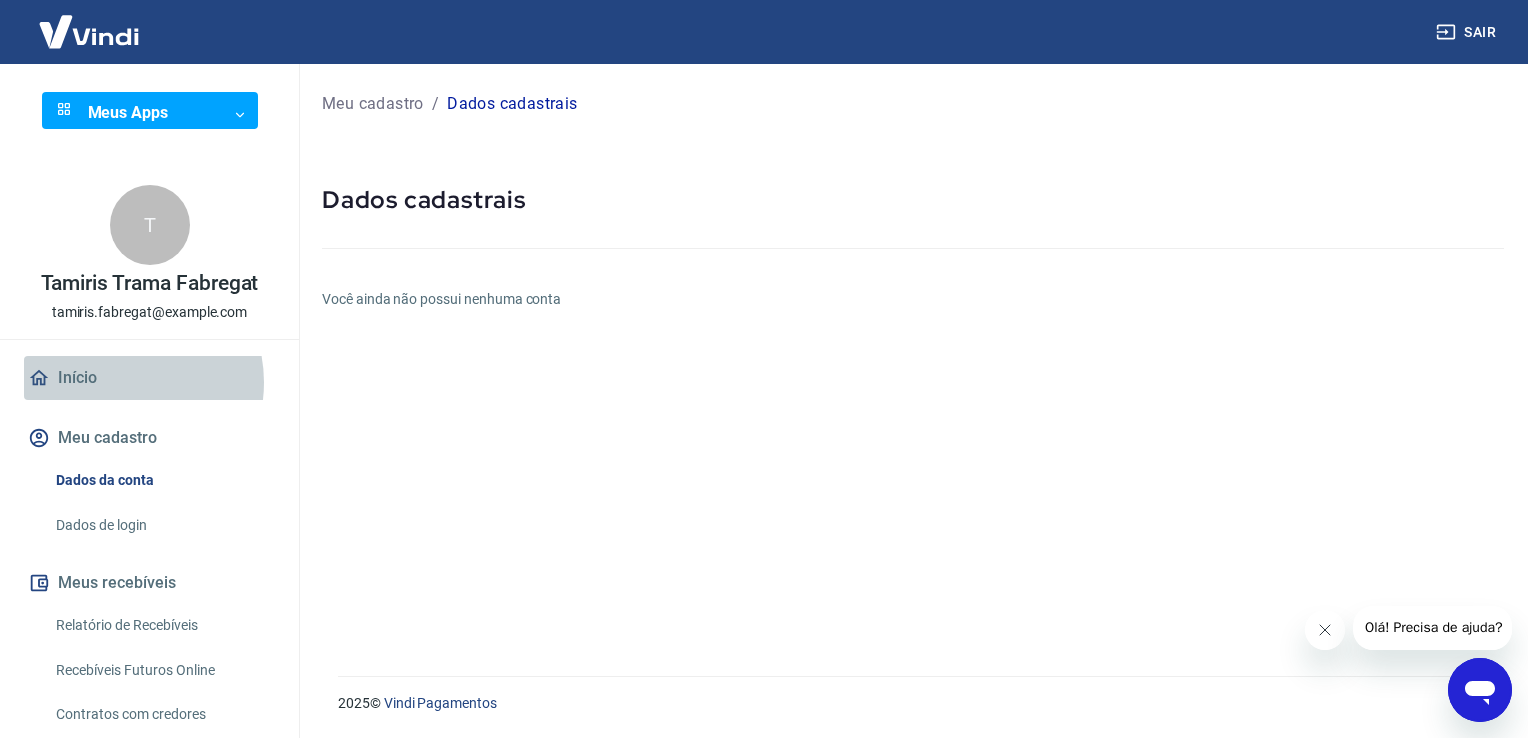 click on "Início" at bounding box center [149, 378] 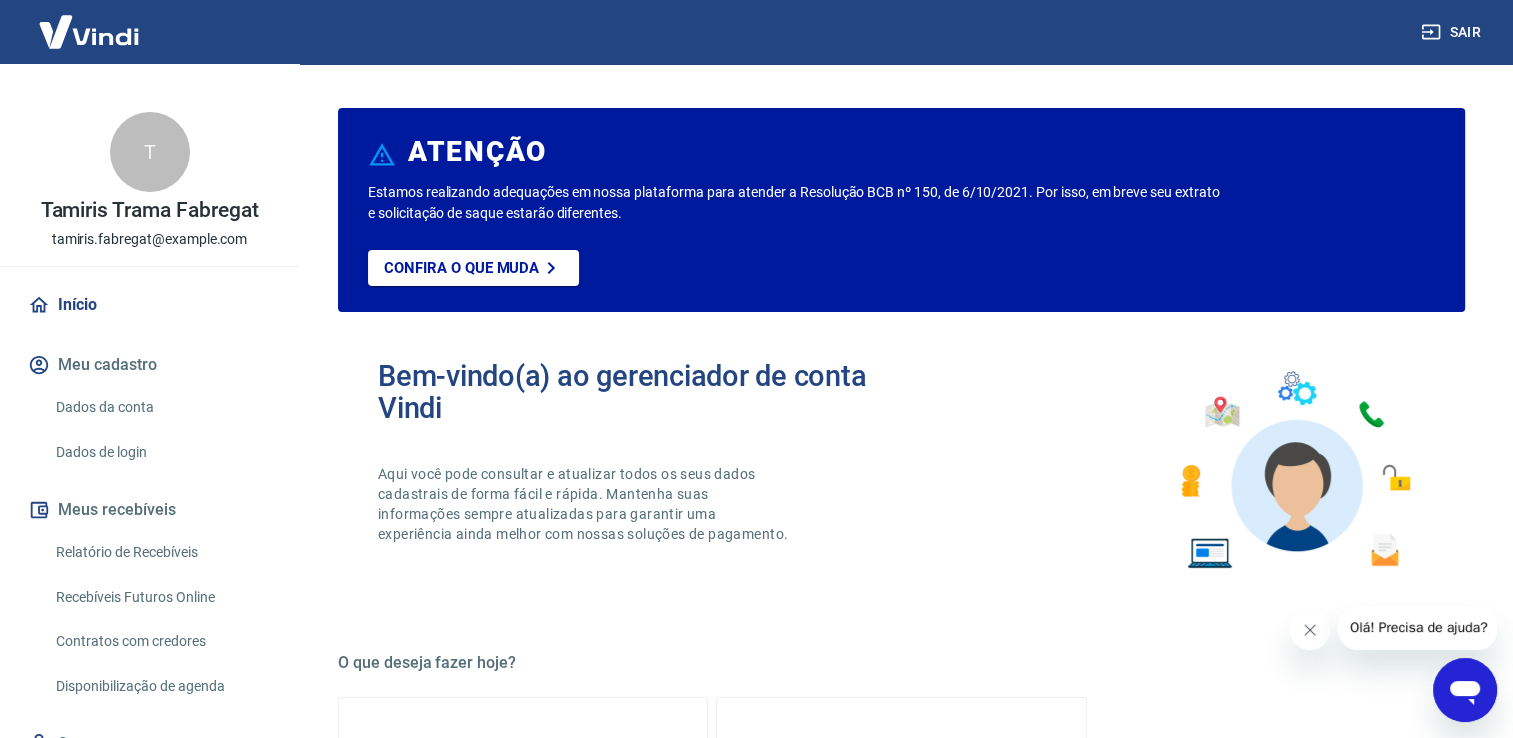 scroll, scrollTop: 160, scrollLeft: 0, axis: vertical 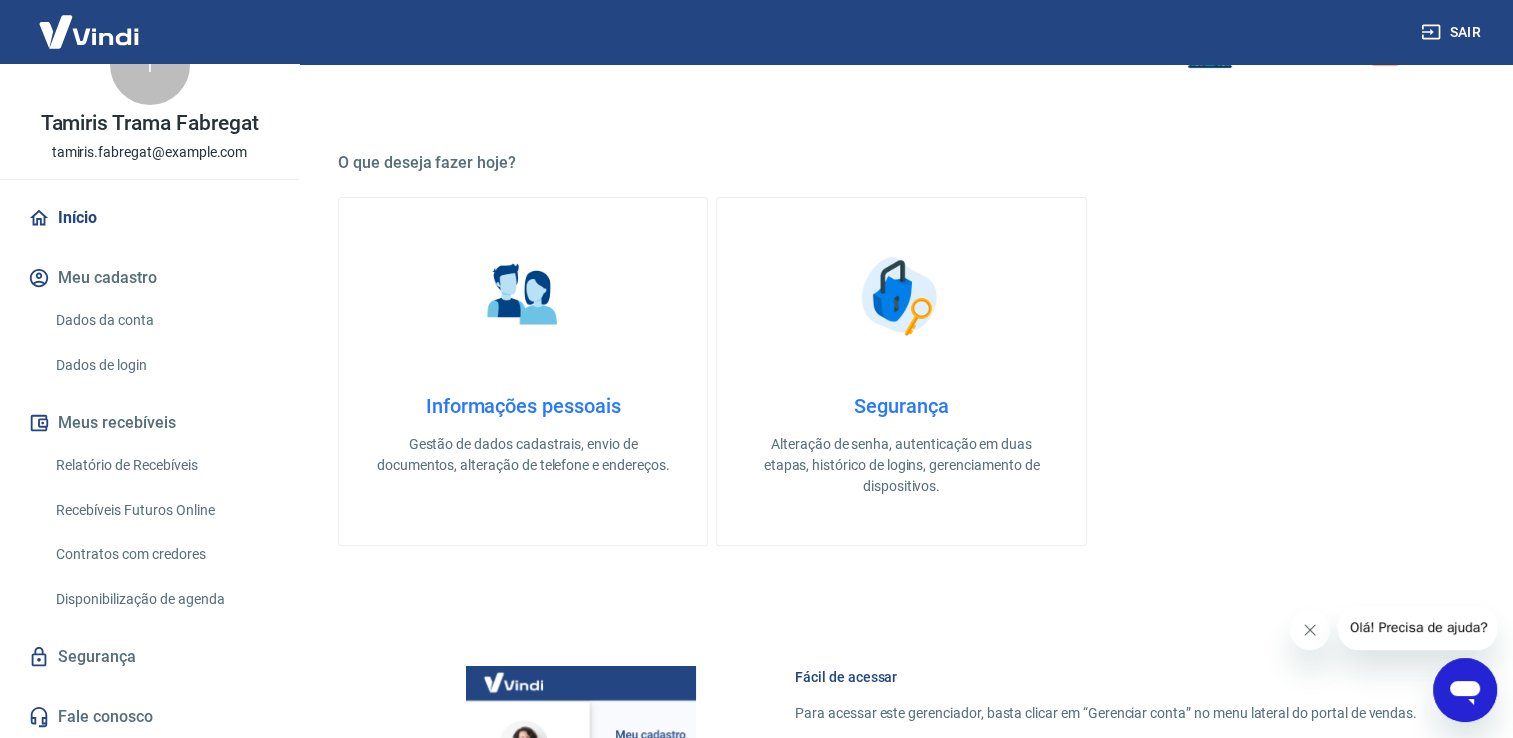 click on "Segurança Alteração de senha, autenticação em duas etapas, histórico de logins, gerenciamento de dispositivos." at bounding box center (901, 445) 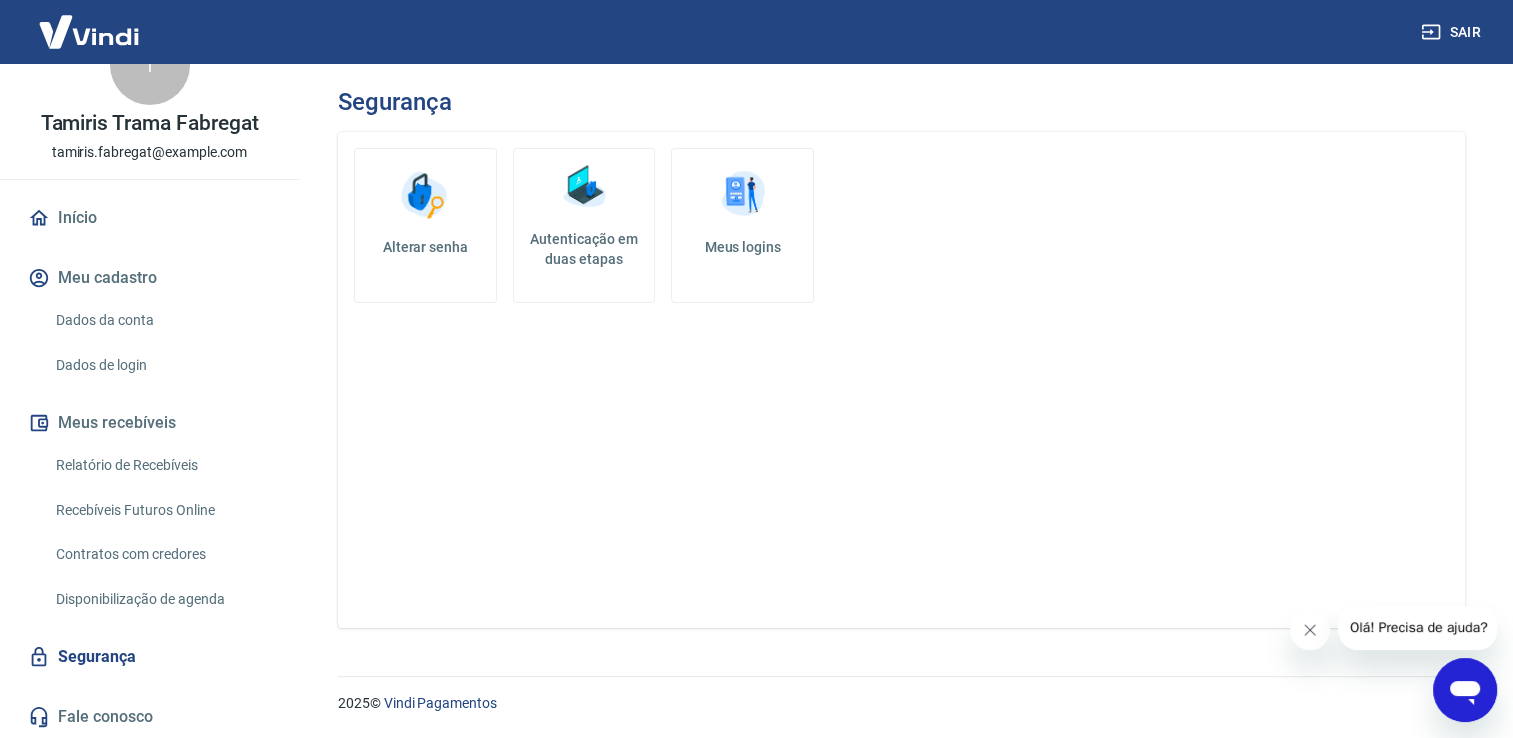 scroll, scrollTop: 0, scrollLeft: 0, axis: both 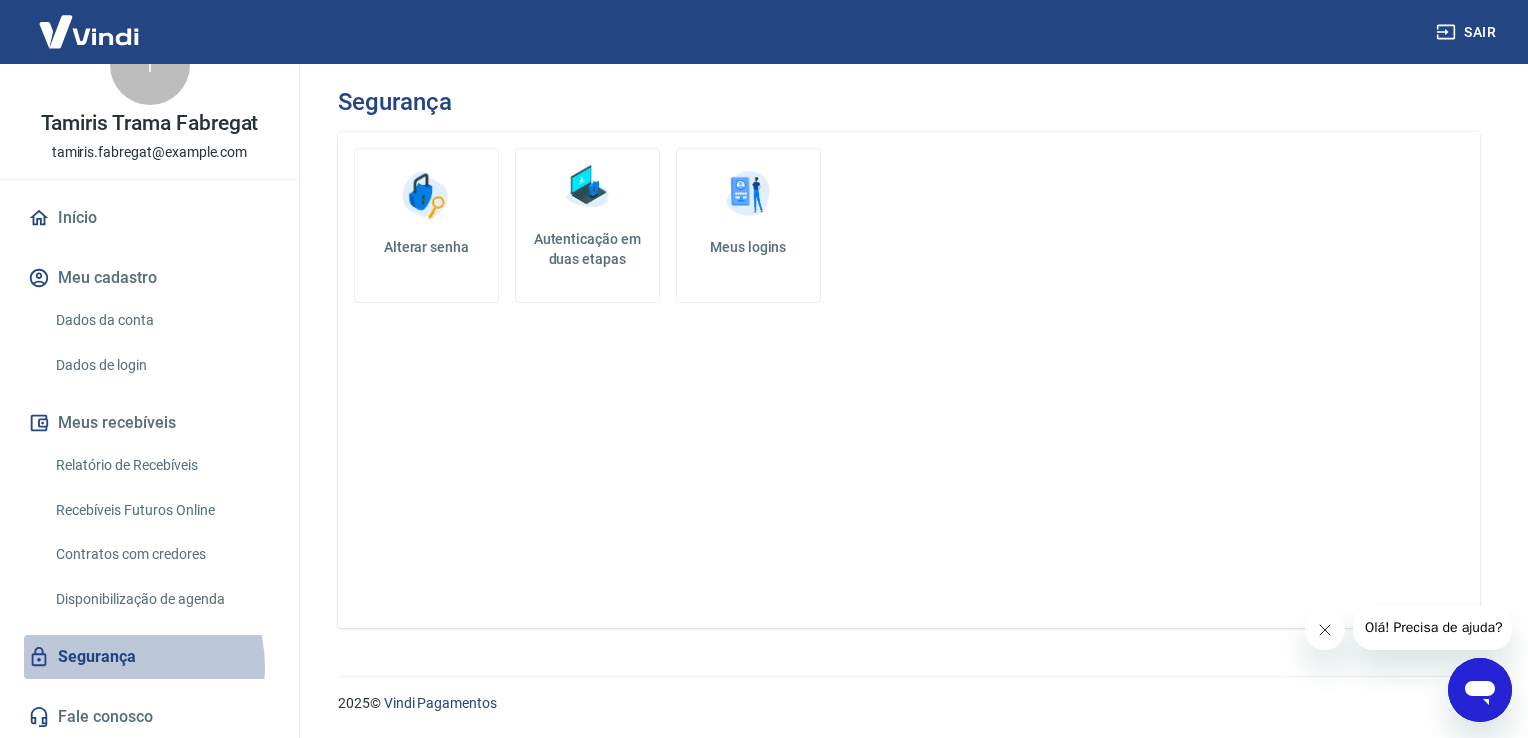 click on "Segurança" at bounding box center (149, 657) 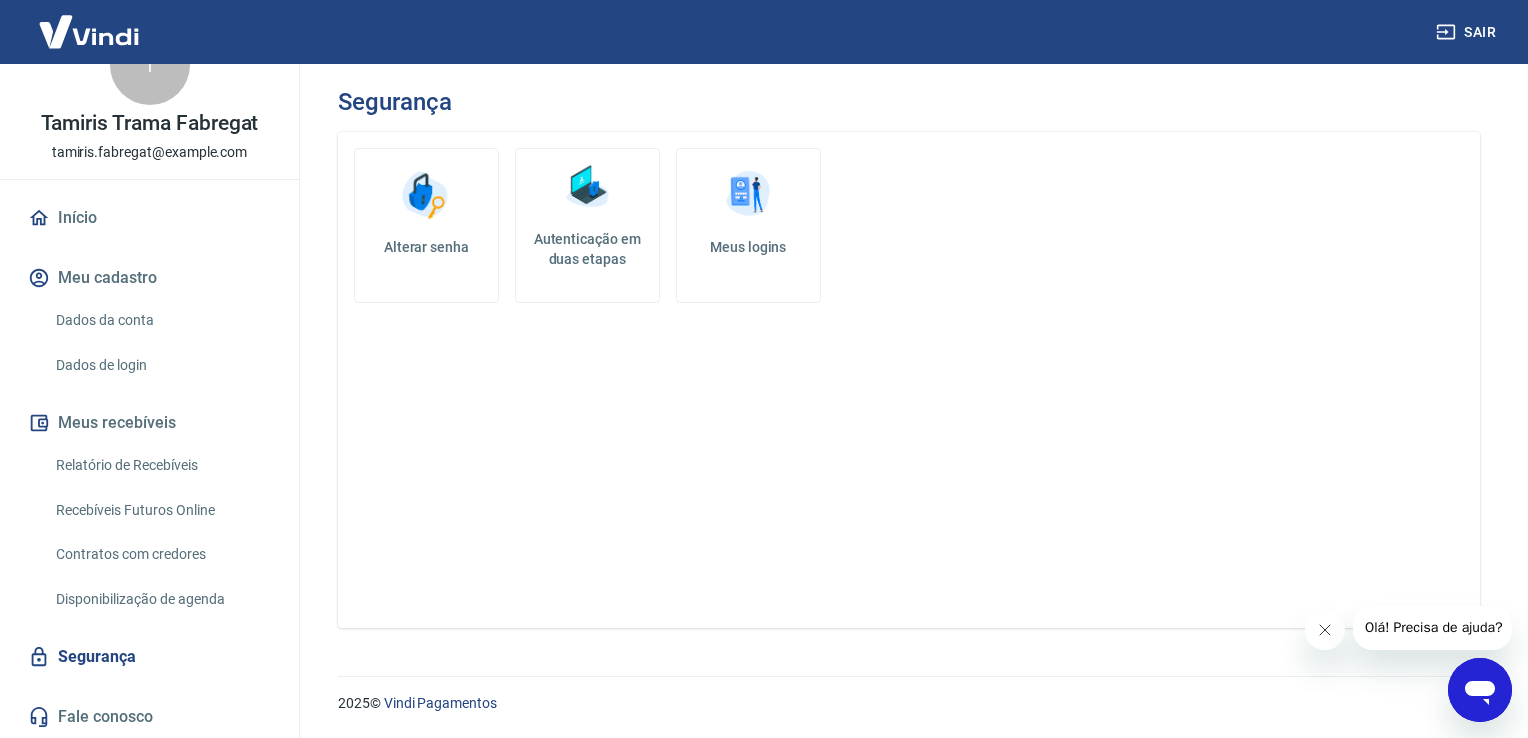 click on "Segurança" at bounding box center [149, 657] 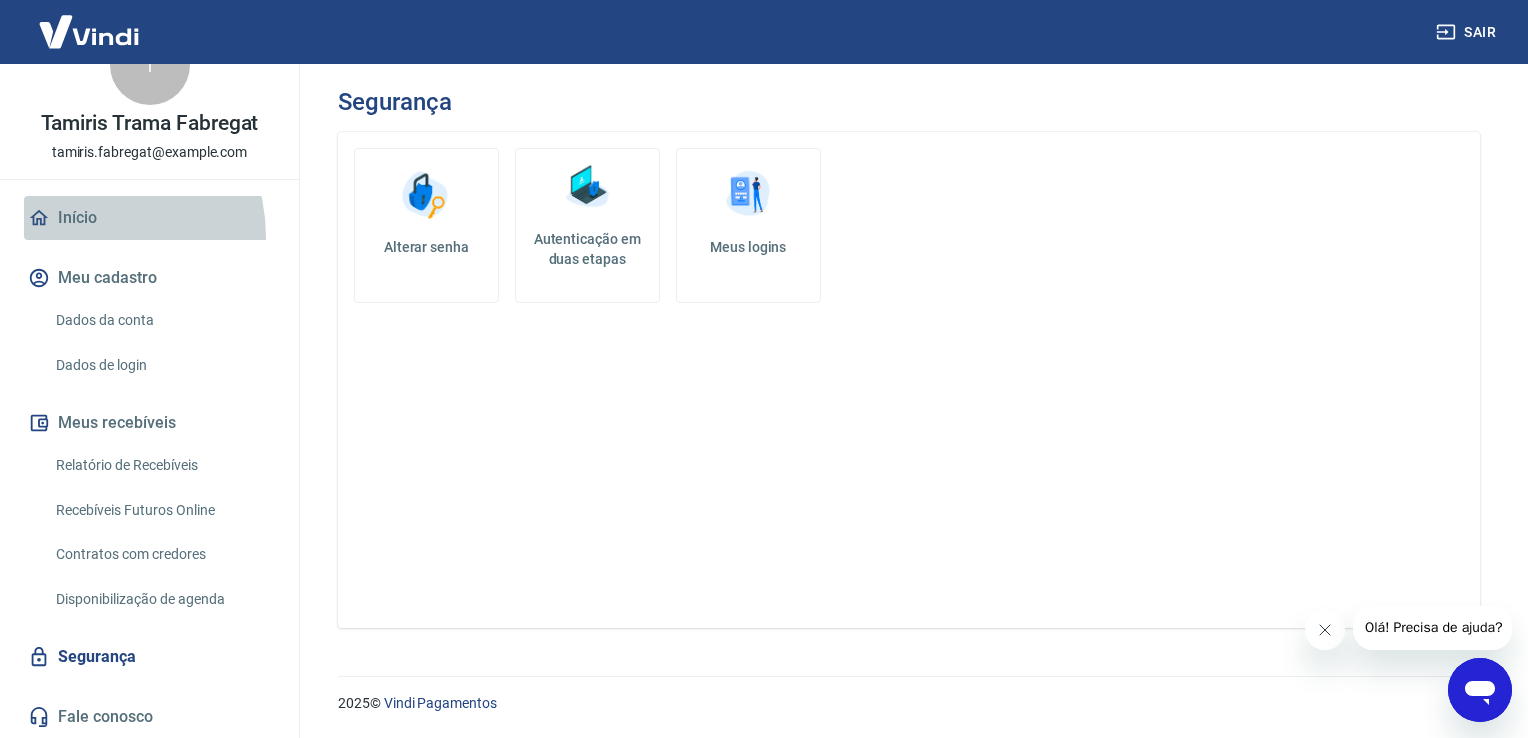 click on "Início" at bounding box center (149, 218) 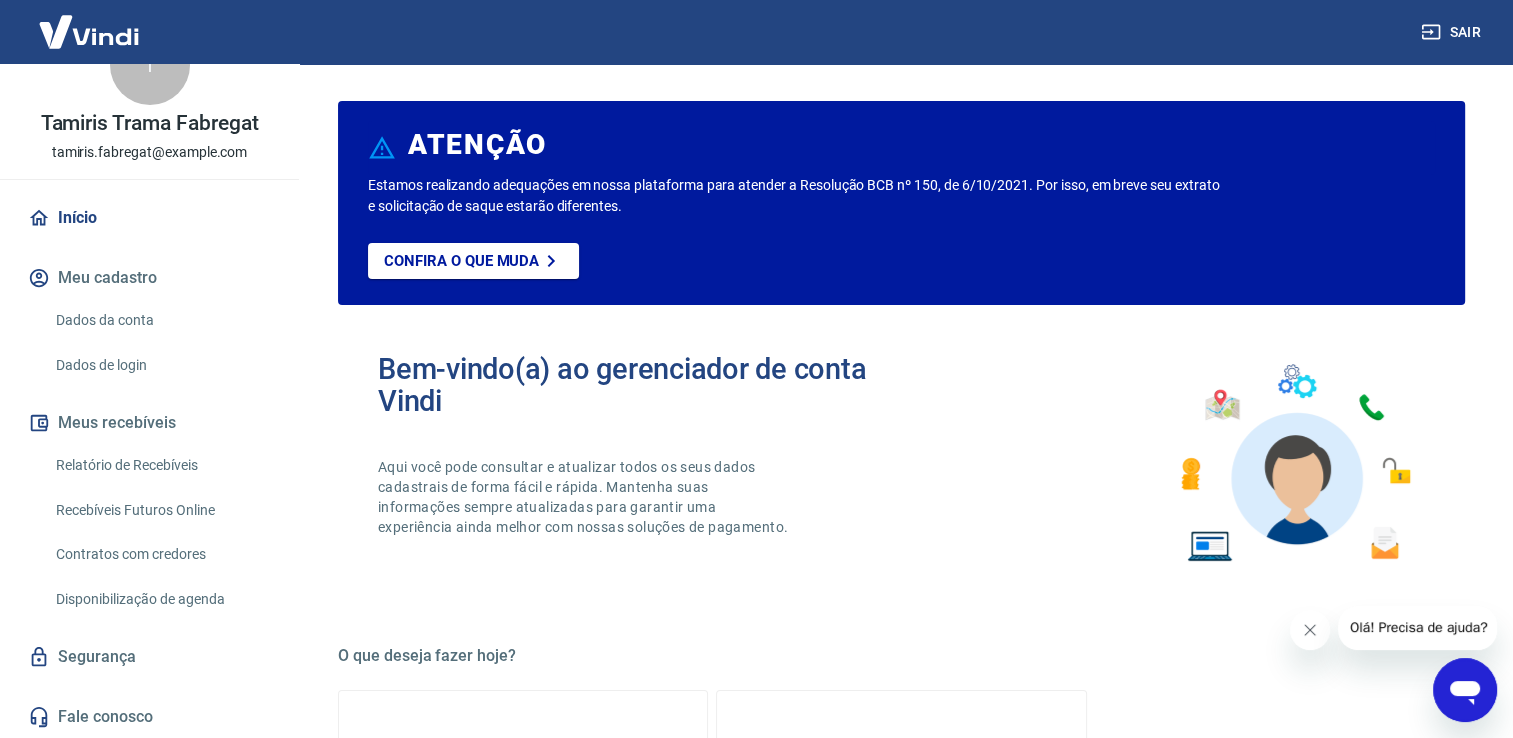 scroll, scrollTop: 0, scrollLeft: 0, axis: both 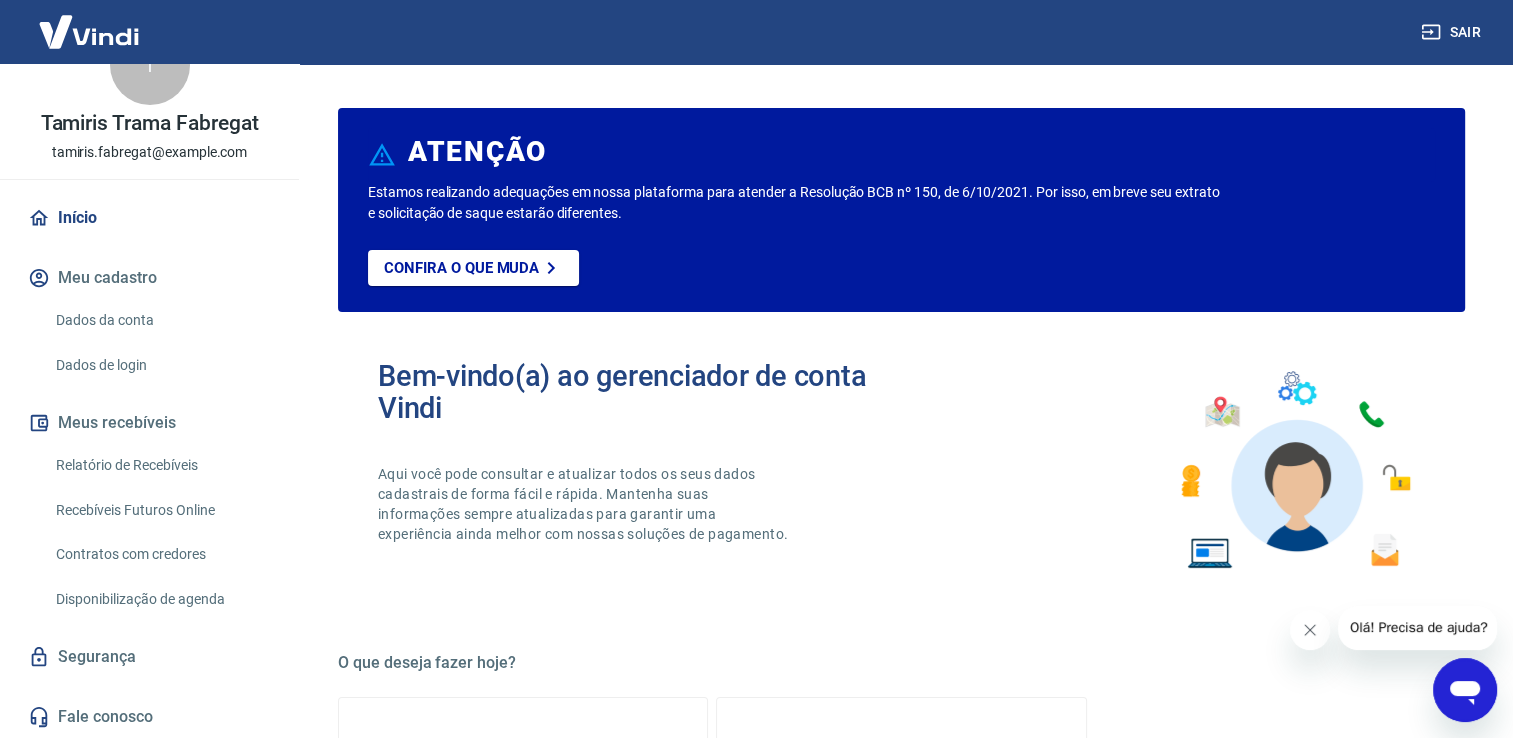 click on "Início" at bounding box center [149, 218] 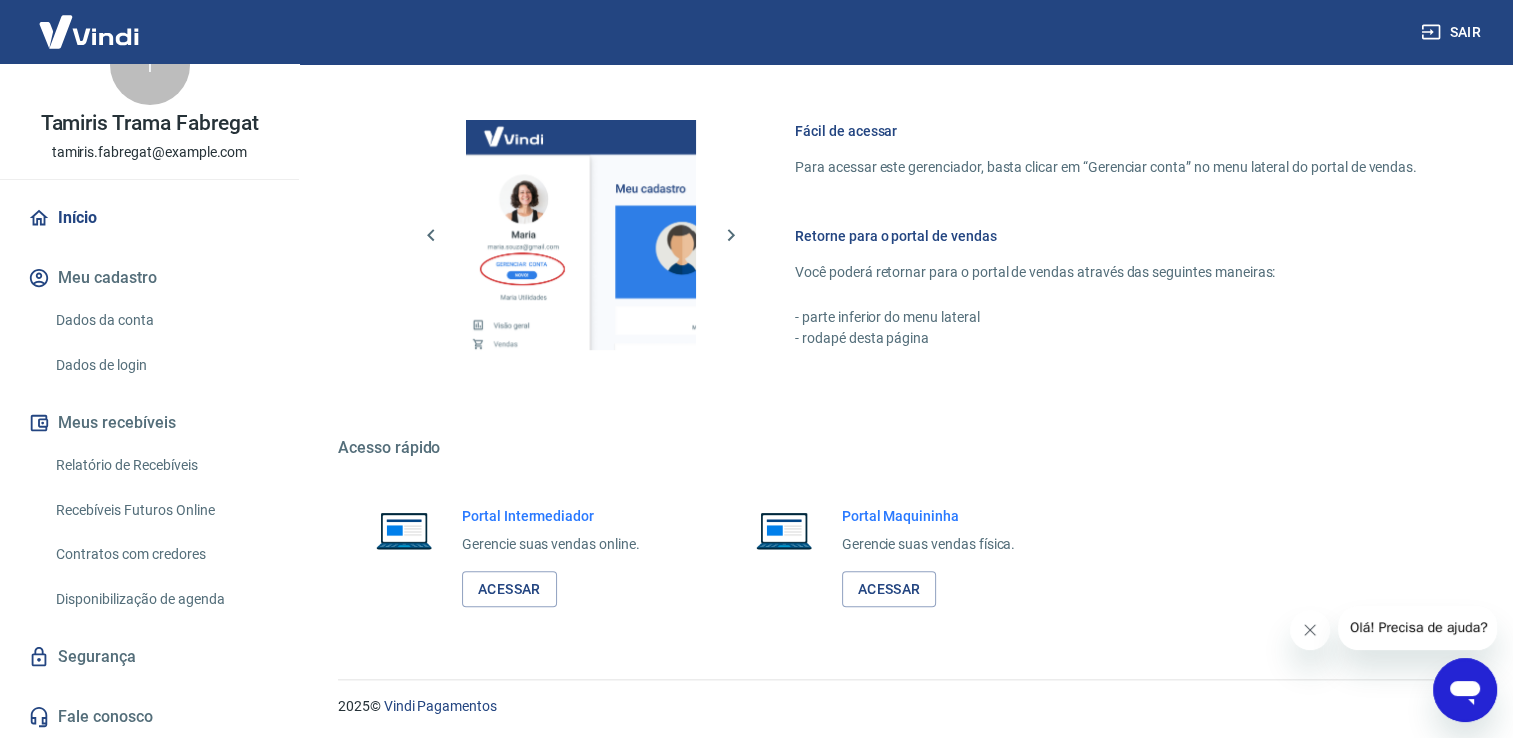 scroll, scrollTop: 1048, scrollLeft: 0, axis: vertical 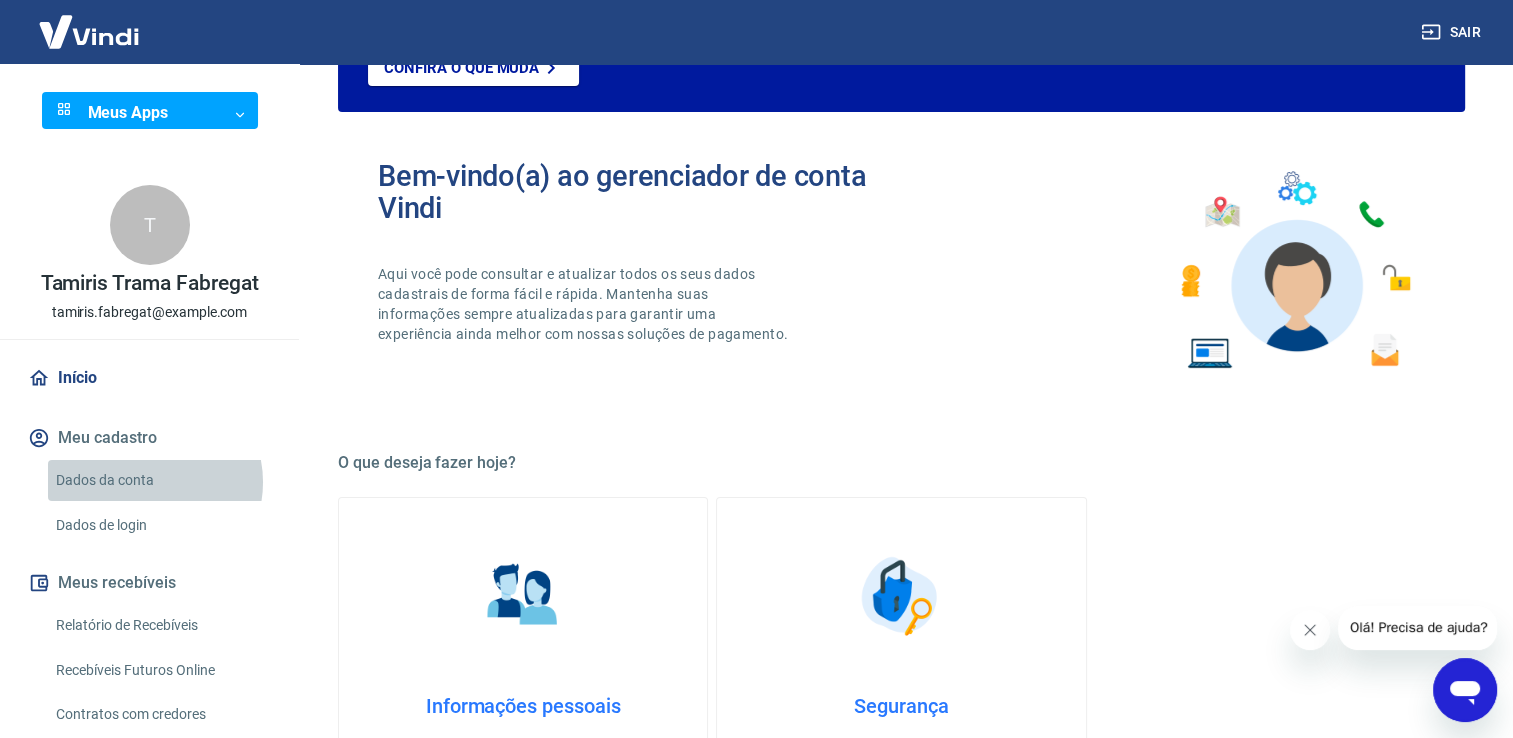 click on "Dados da conta" at bounding box center [161, 480] 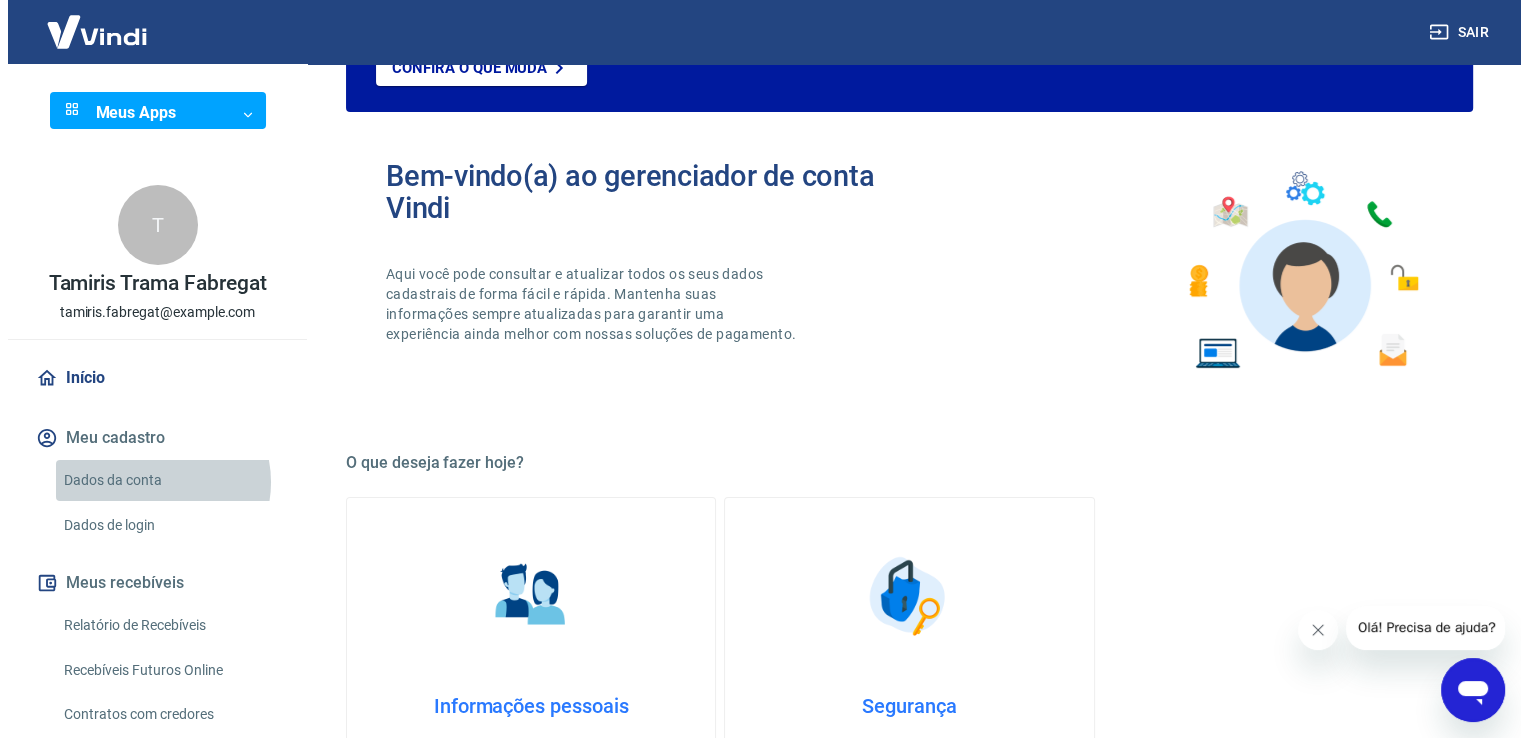 scroll, scrollTop: 0, scrollLeft: 0, axis: both 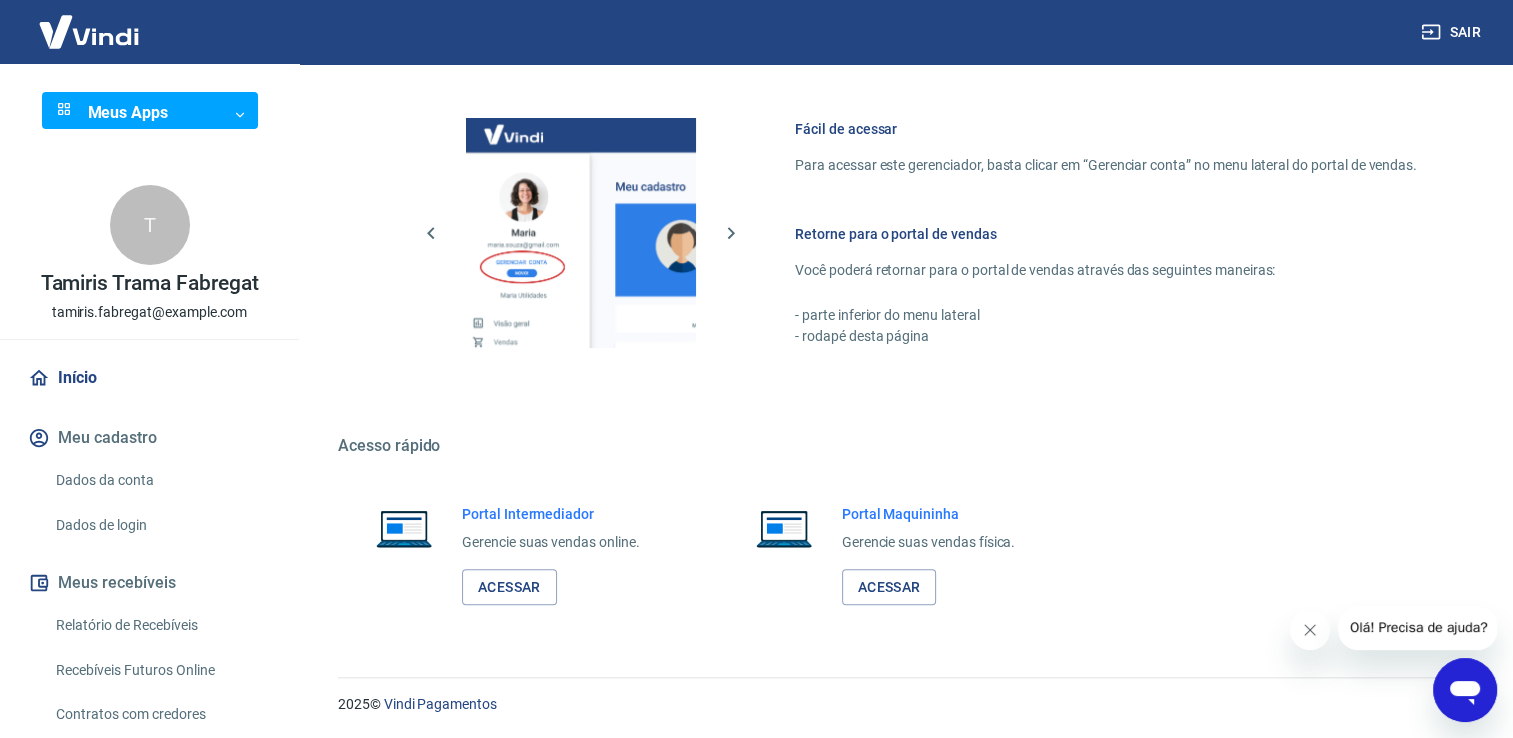 click on "Dados da conta" at bounding box center (161, 480) 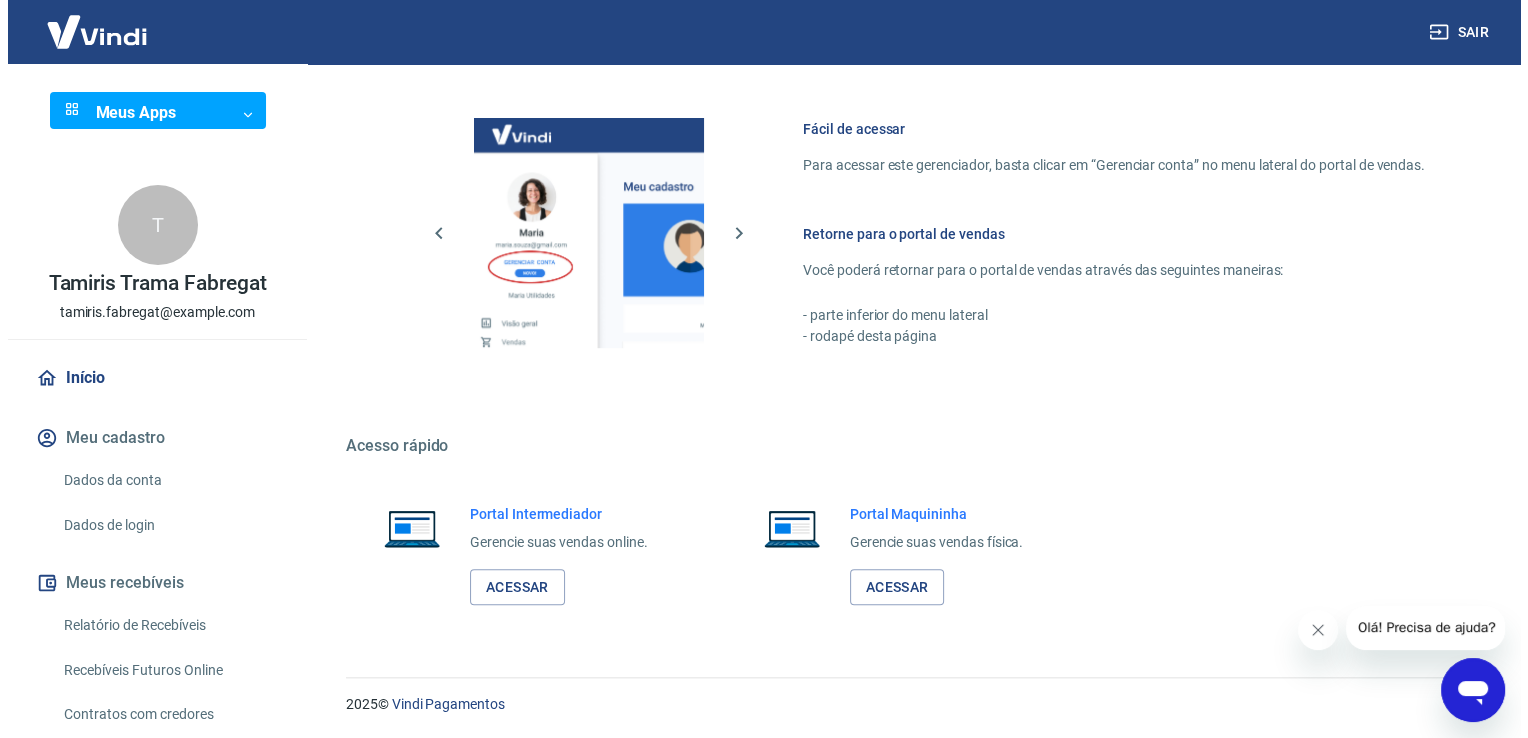 scroll, scrollTop: 0, scrollLeft: 0, axis: both 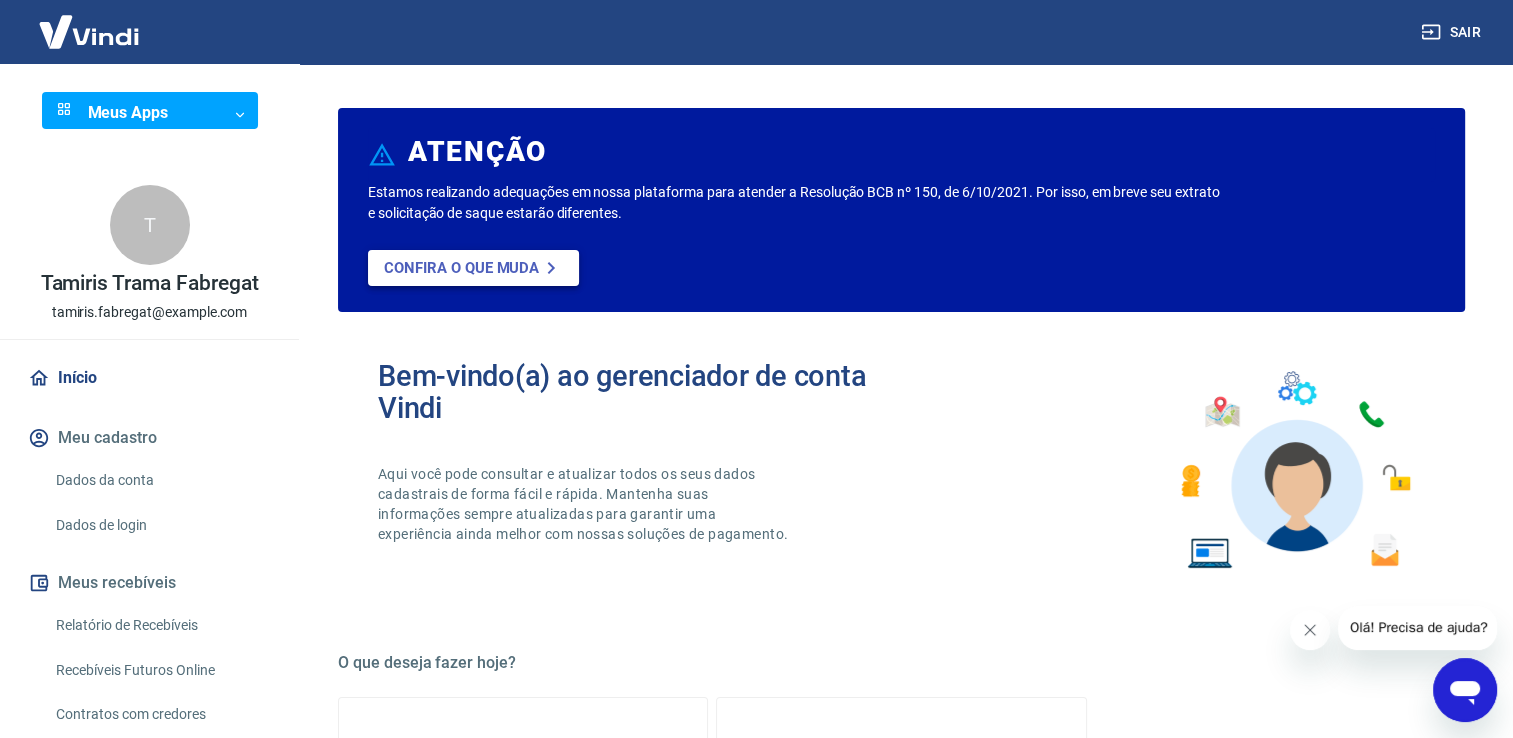click on "Confira o que muda" at bounding box center (461, 268) 